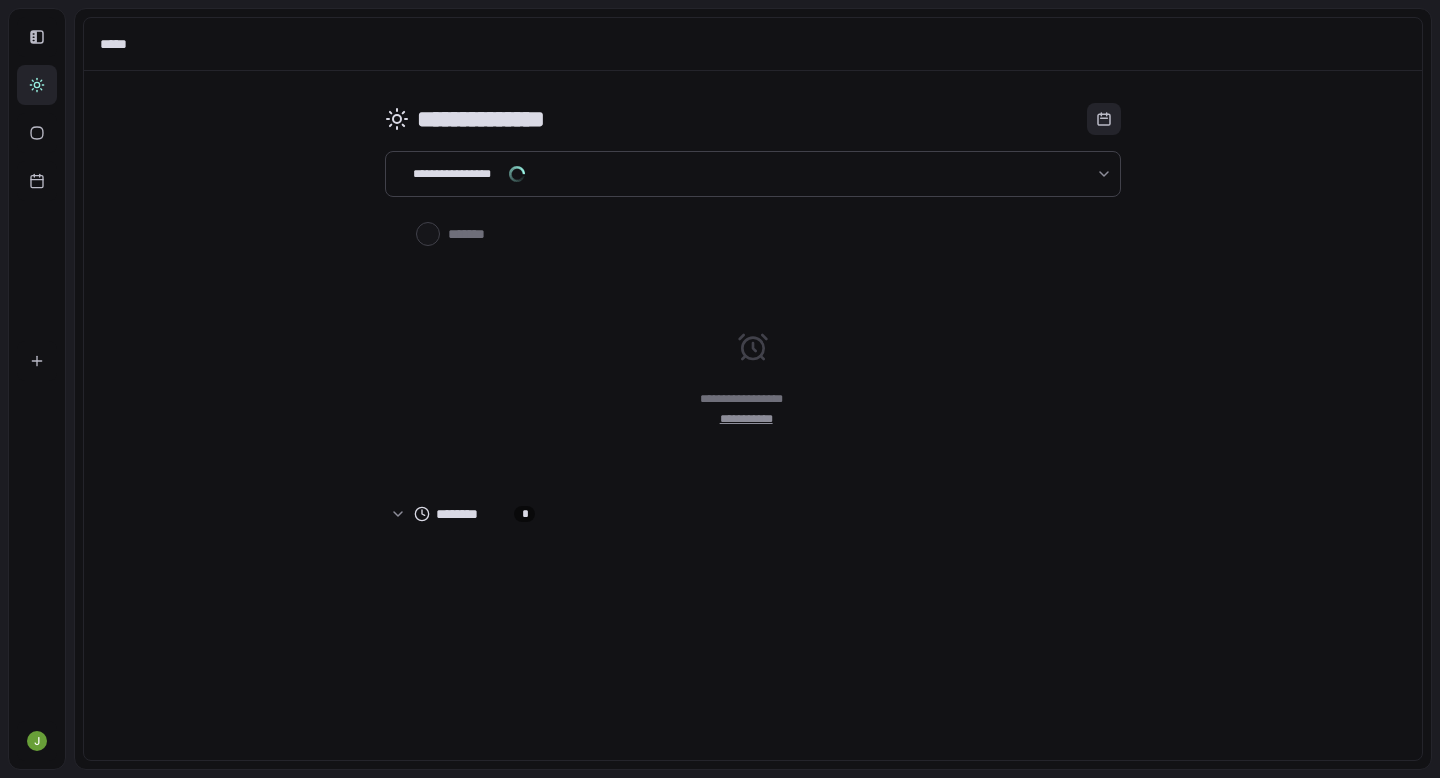 scroll, scrollTop: 0, scrollLeft: 0, axis: both 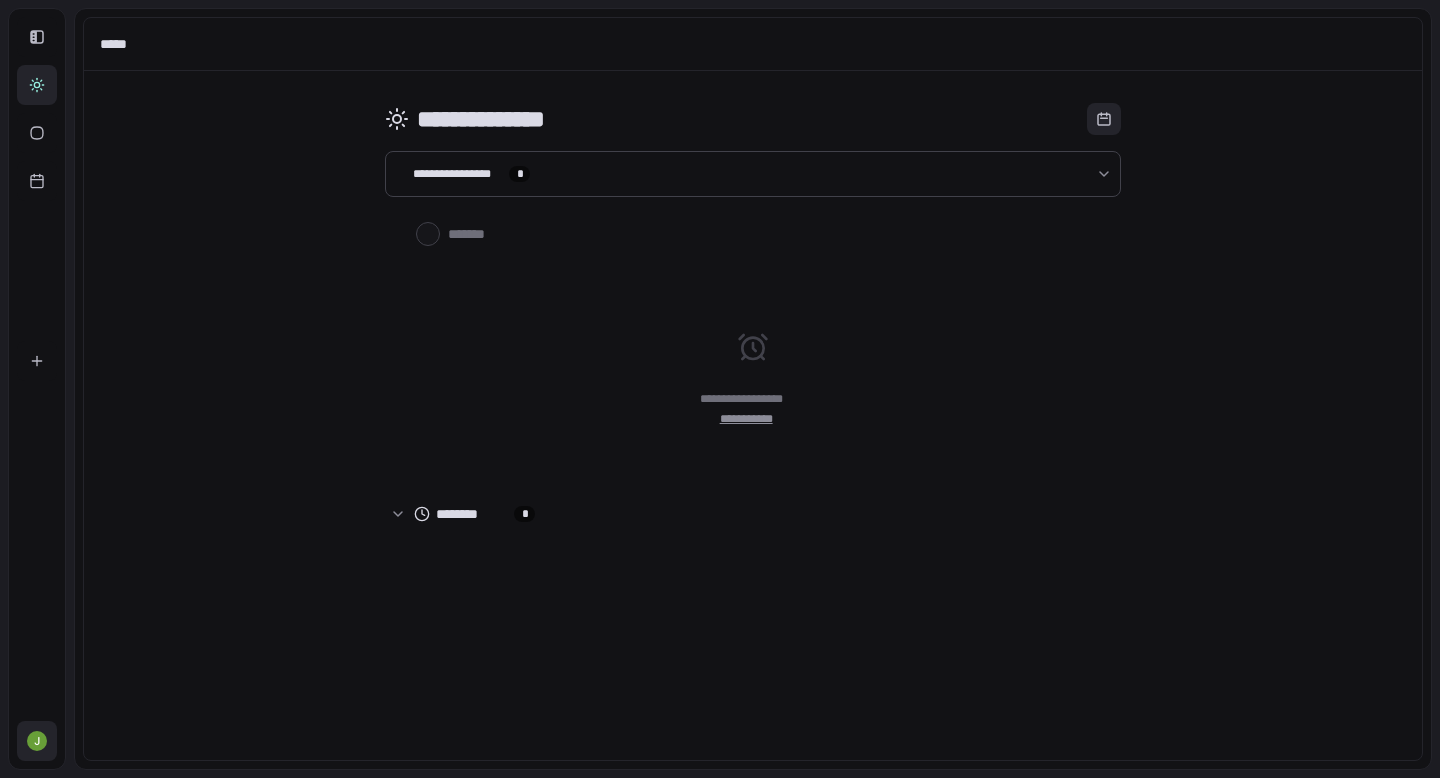 click at bounding box center (37, 741) 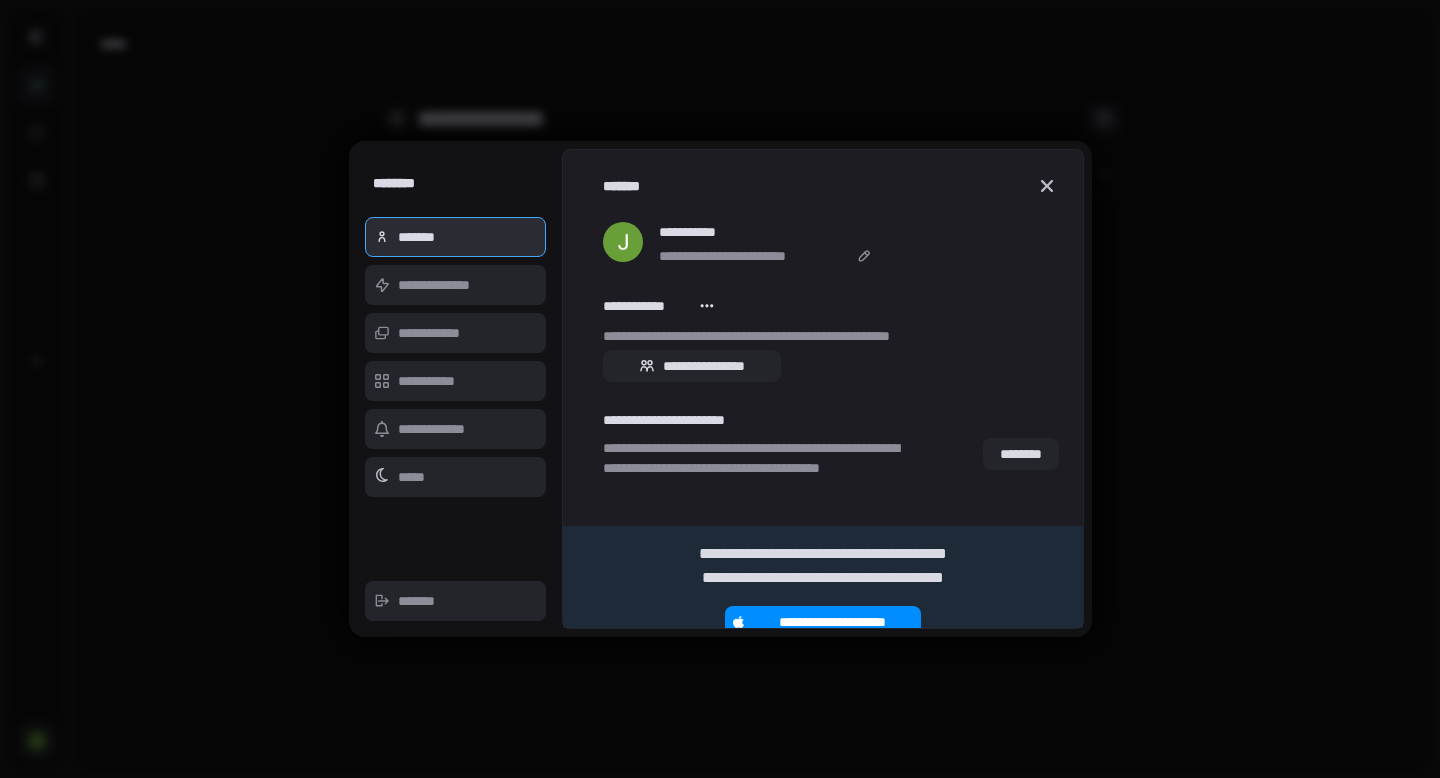 scroll, scrollTop: 0, scrollLeft: 0, axis: both 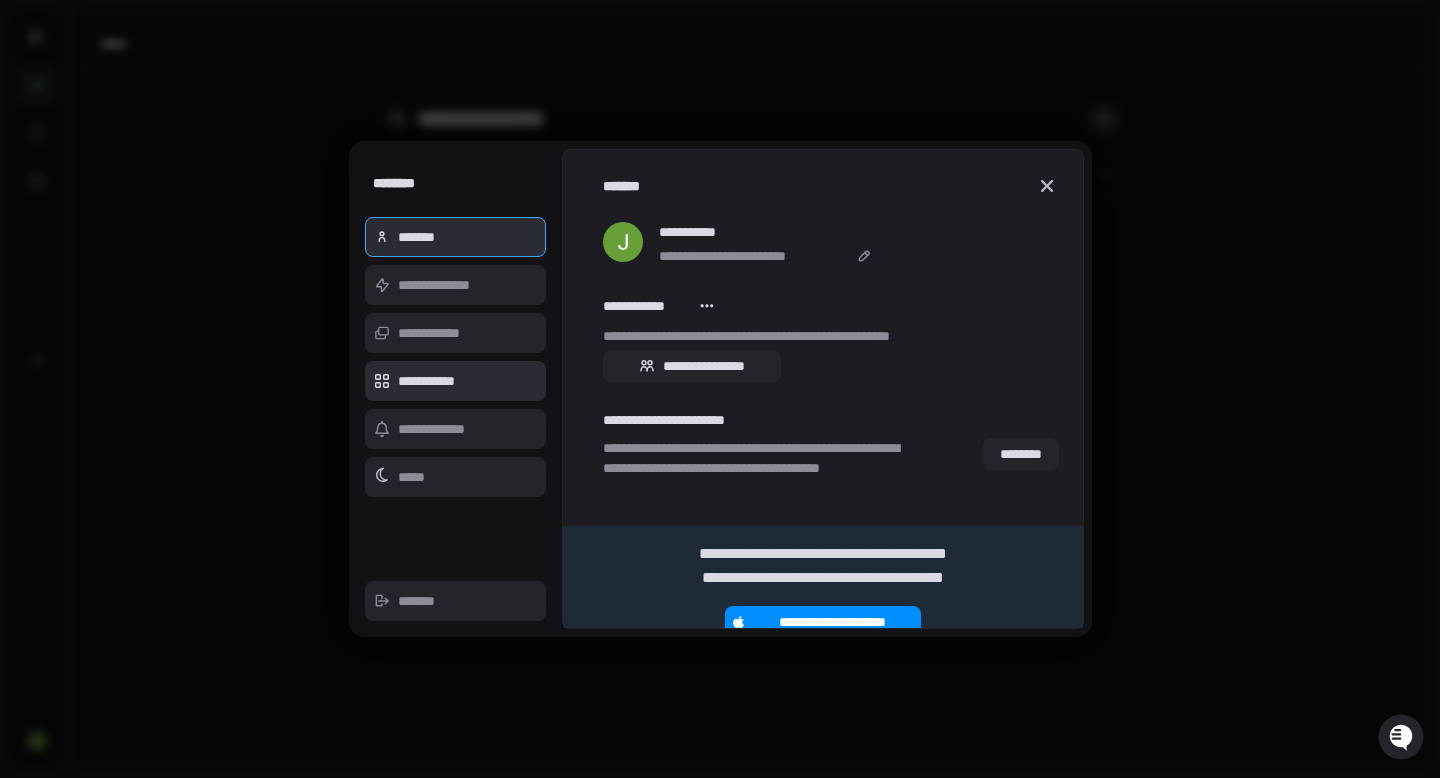 click on "**********" at bounding box center [456, 381] 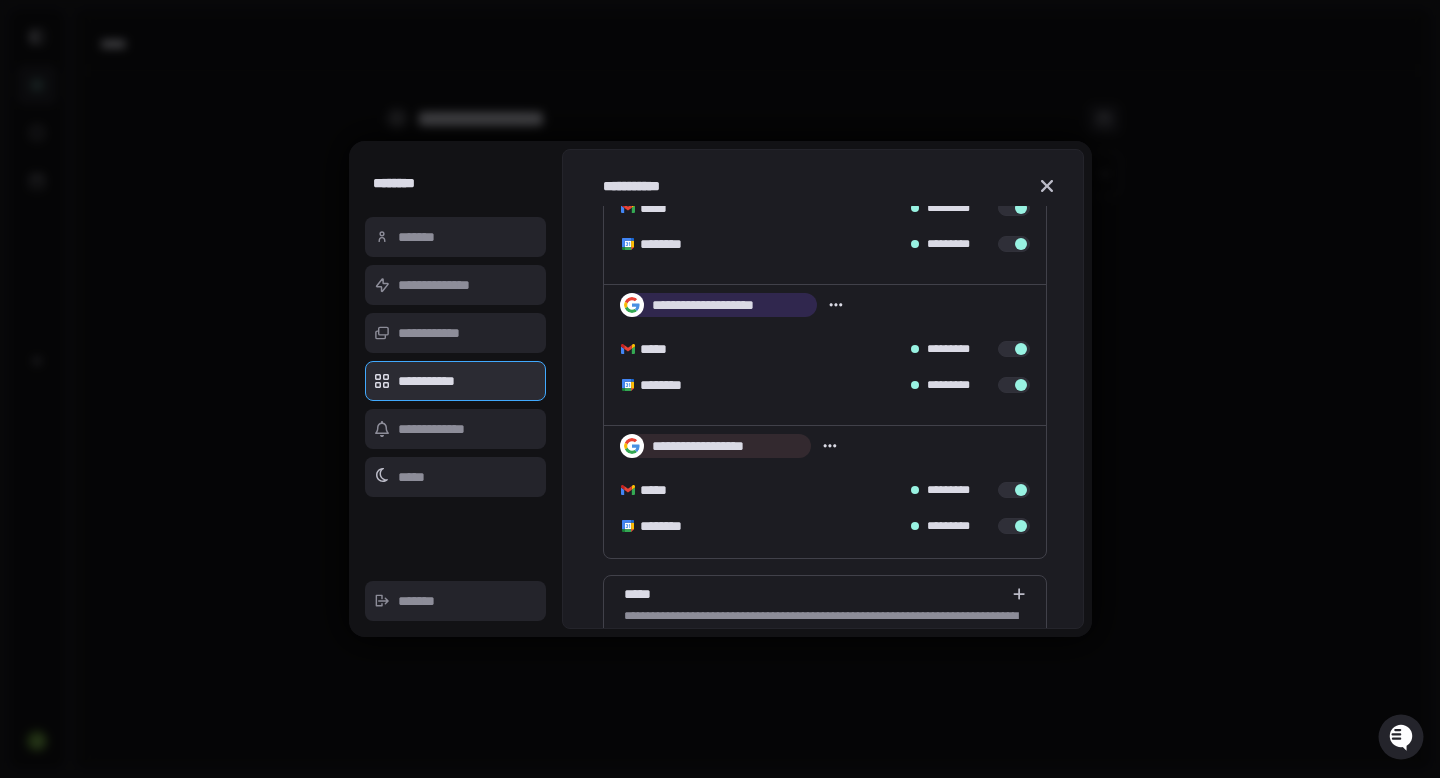 scroll, scrollTop: 0, scrollLeft: 0, axis: both 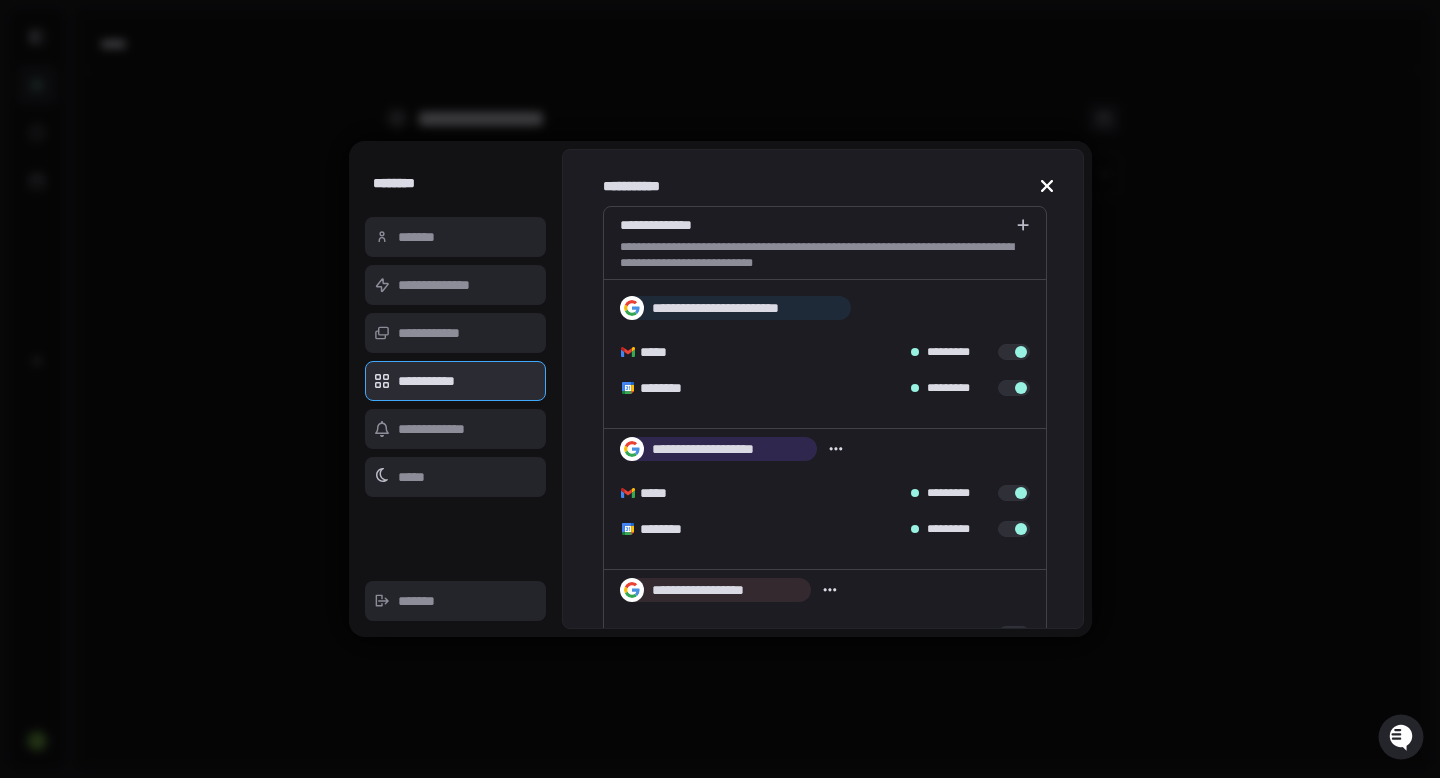 click 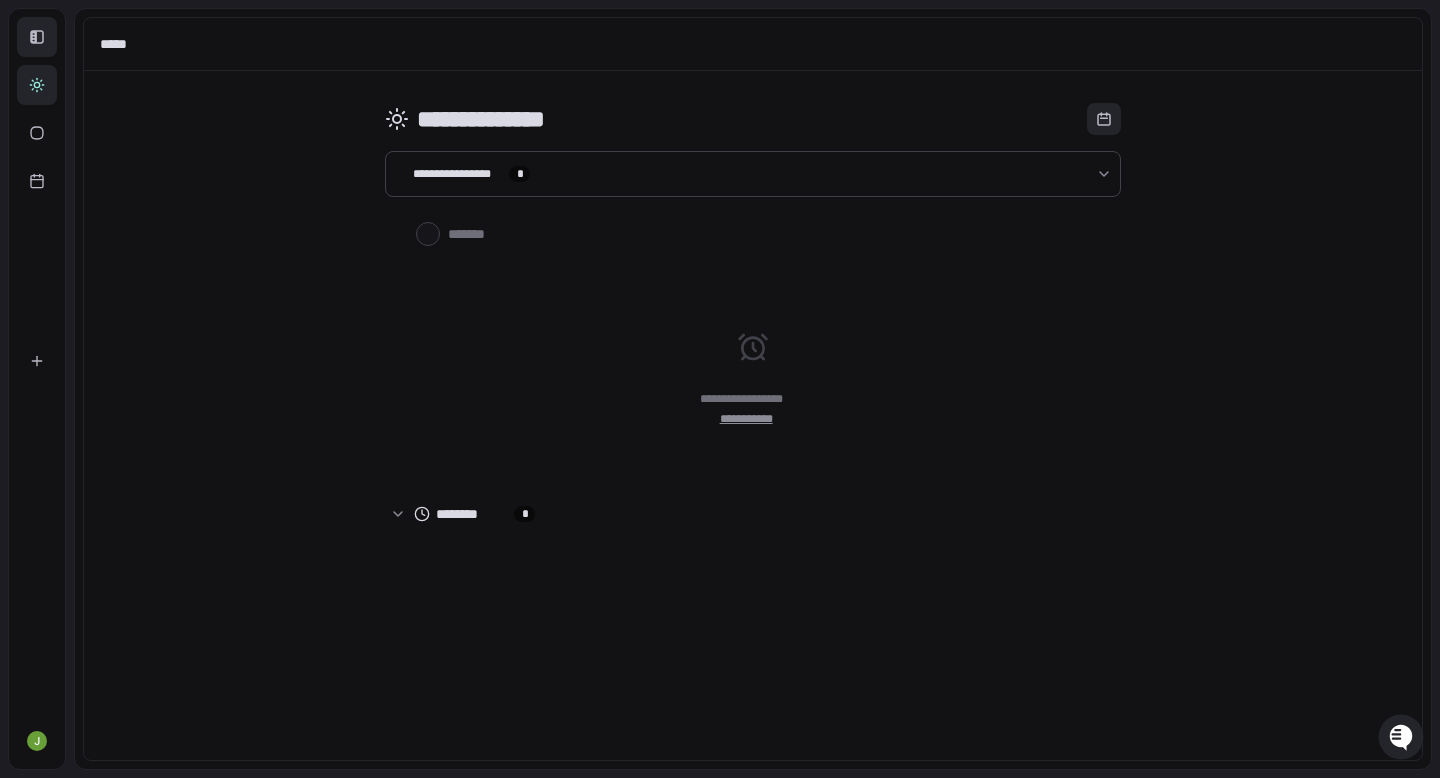 click at bounding box center (37, 37) 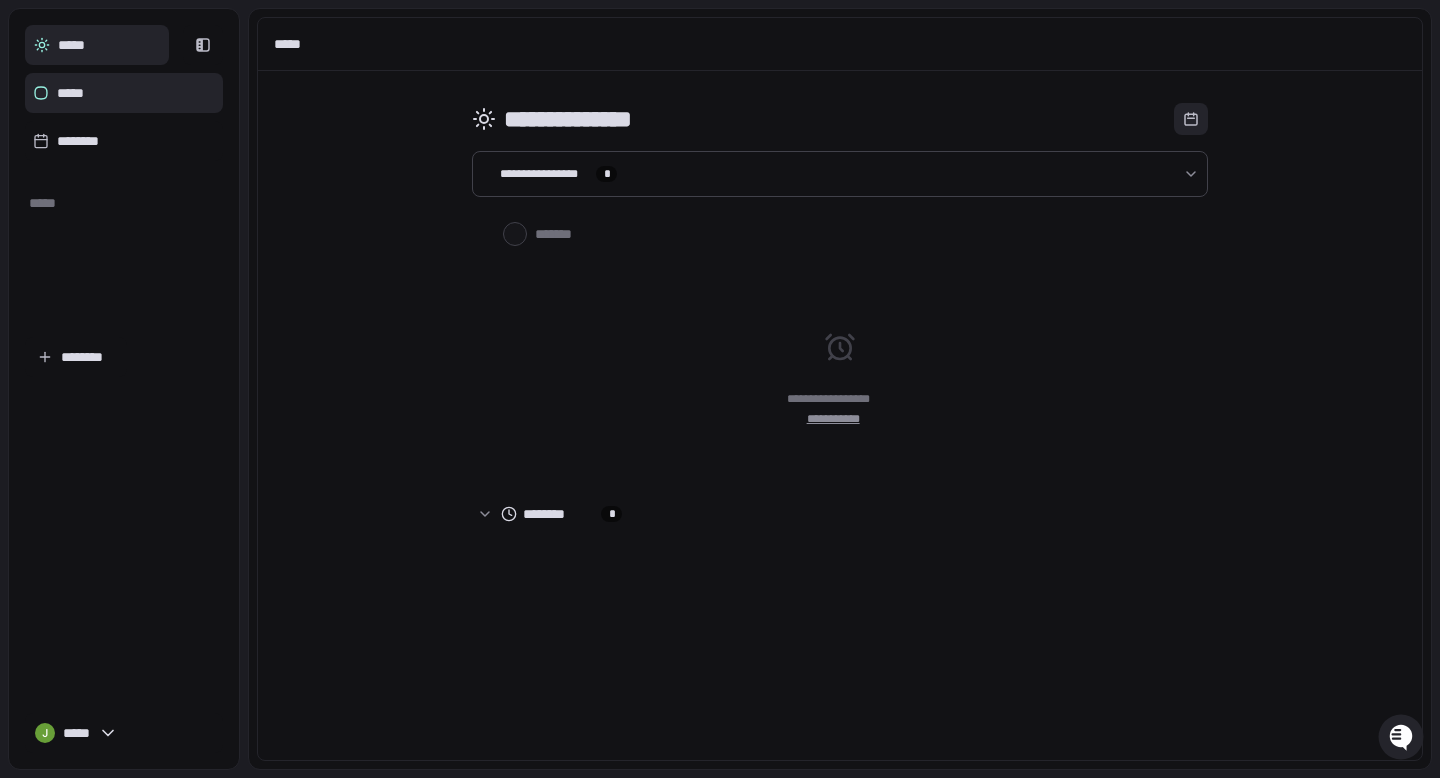 click on "*****" at bounding box center [124, 93] 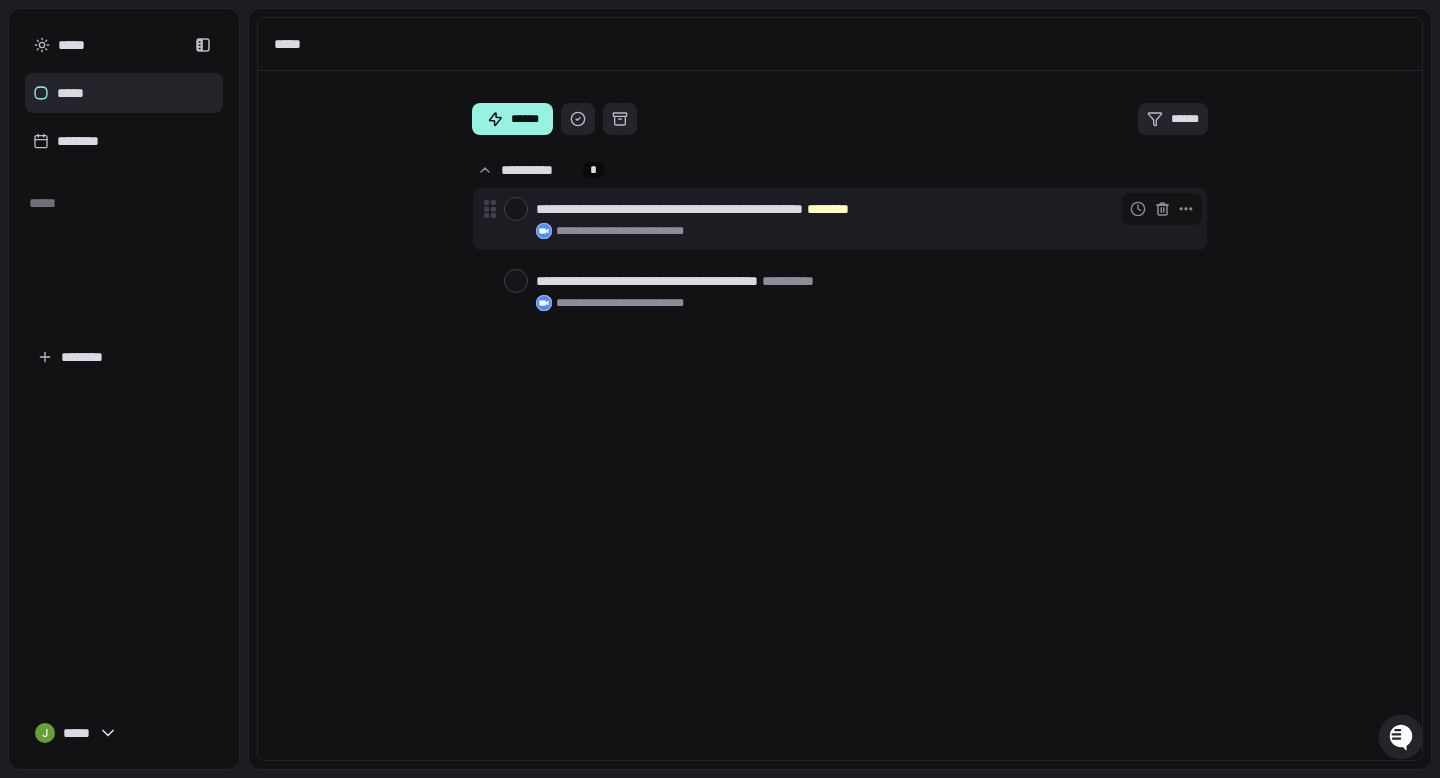 click at bounding box center (516, 209) 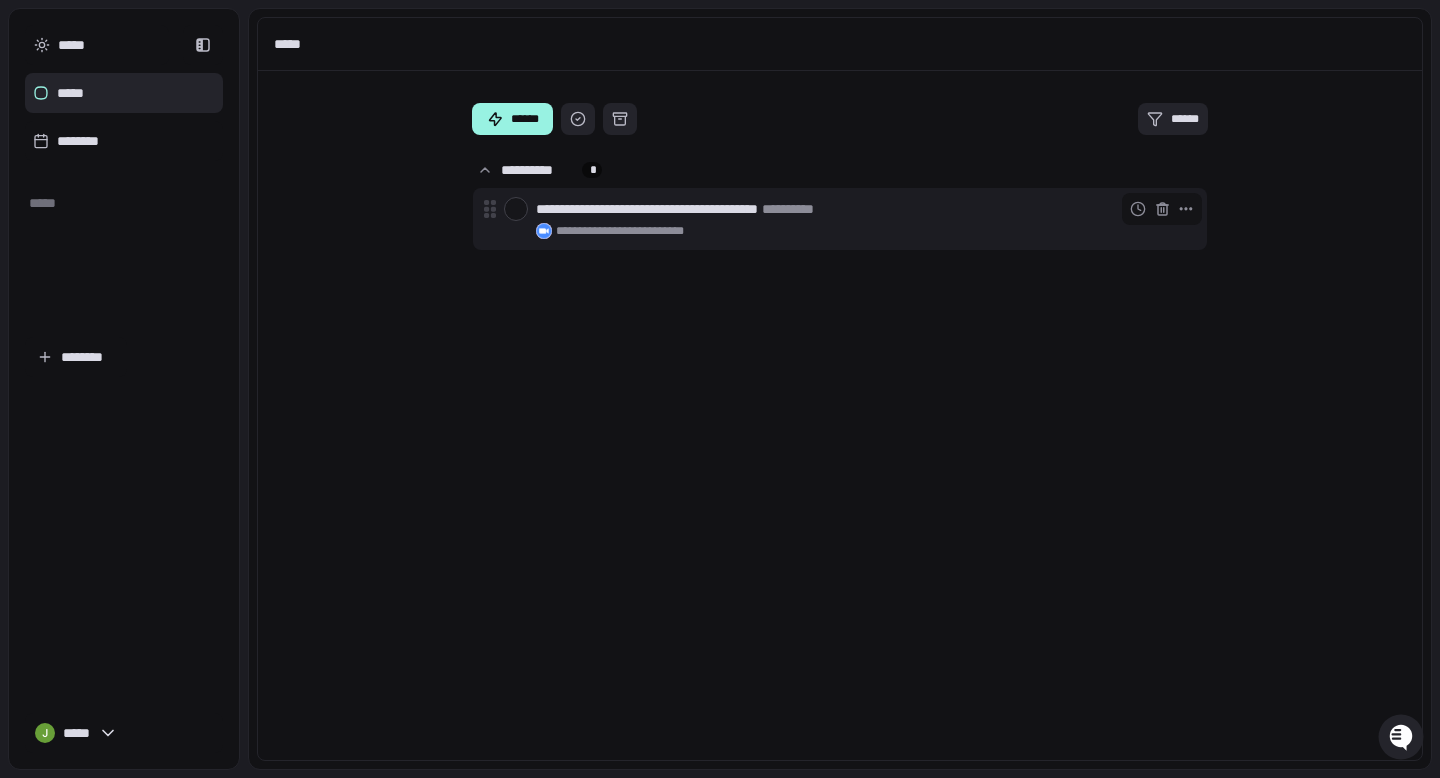 click at bounding box center [516, 209] 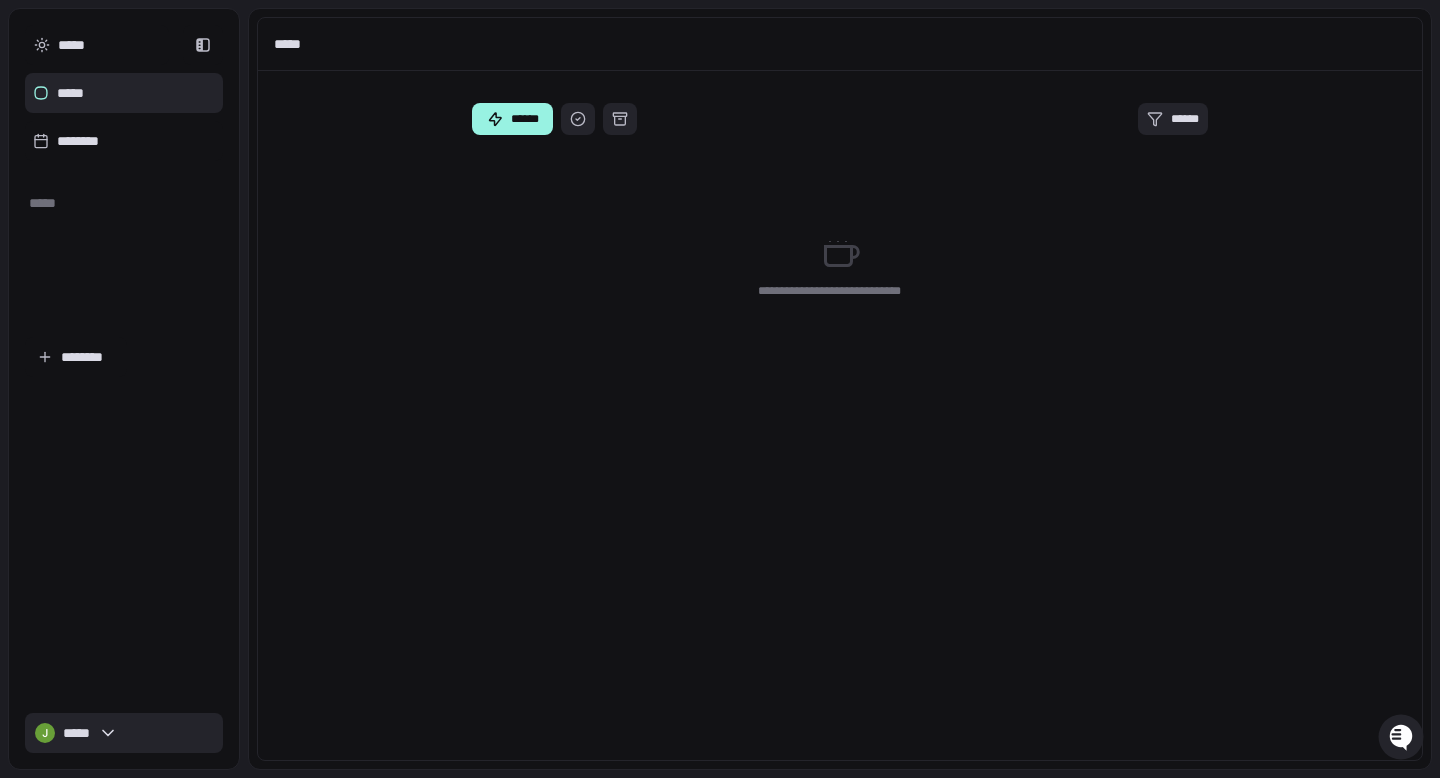 click on "*****" at bounding box center (124, 733) 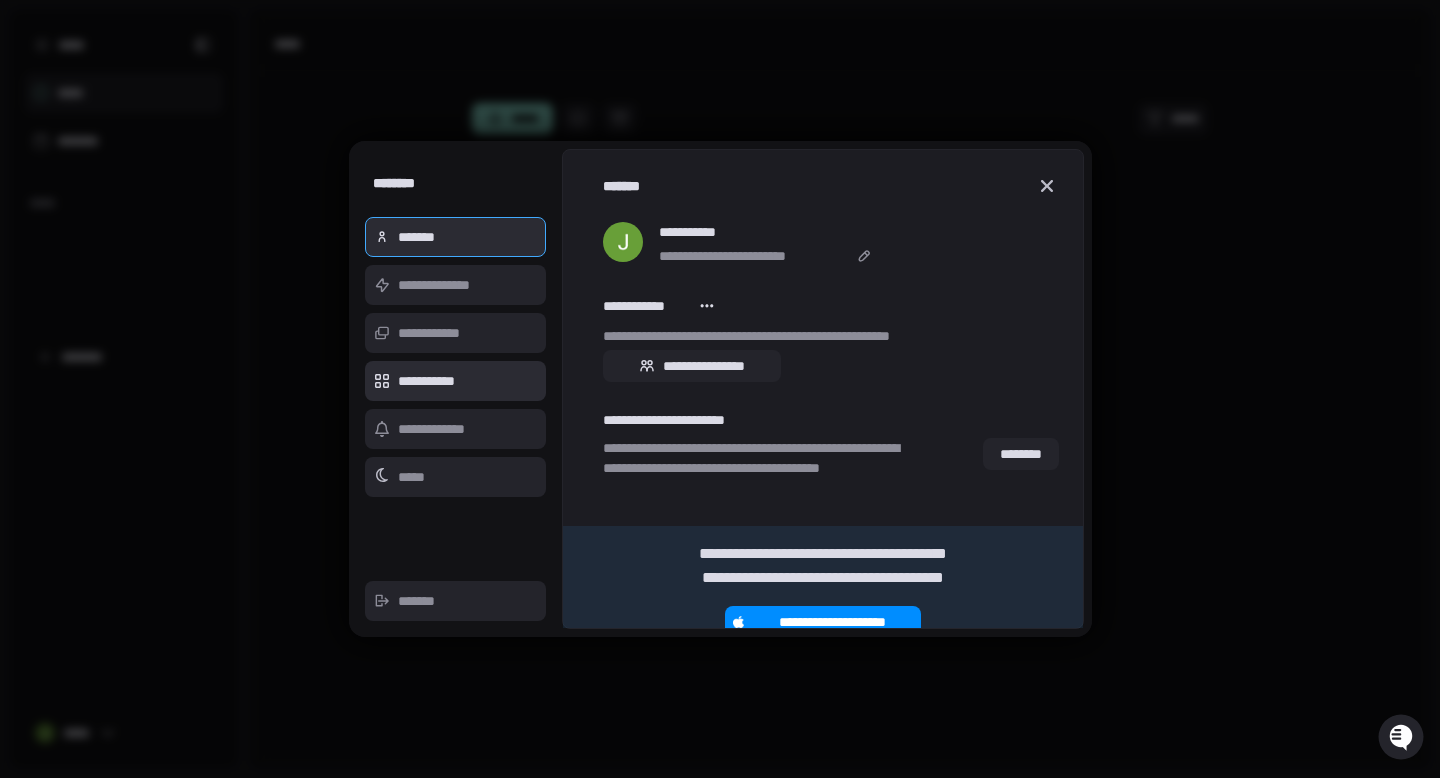click on "**********" at bounding box center (456, 381) 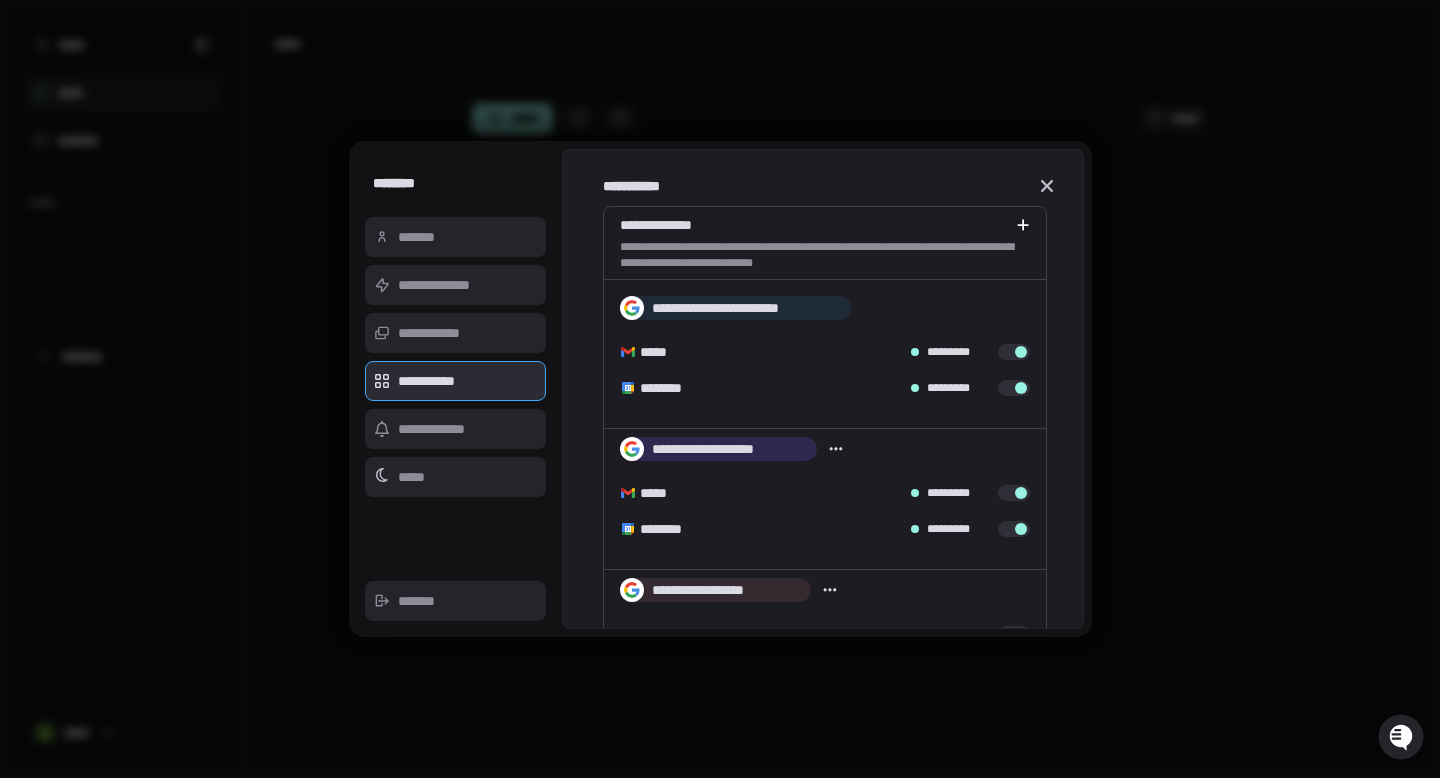 click 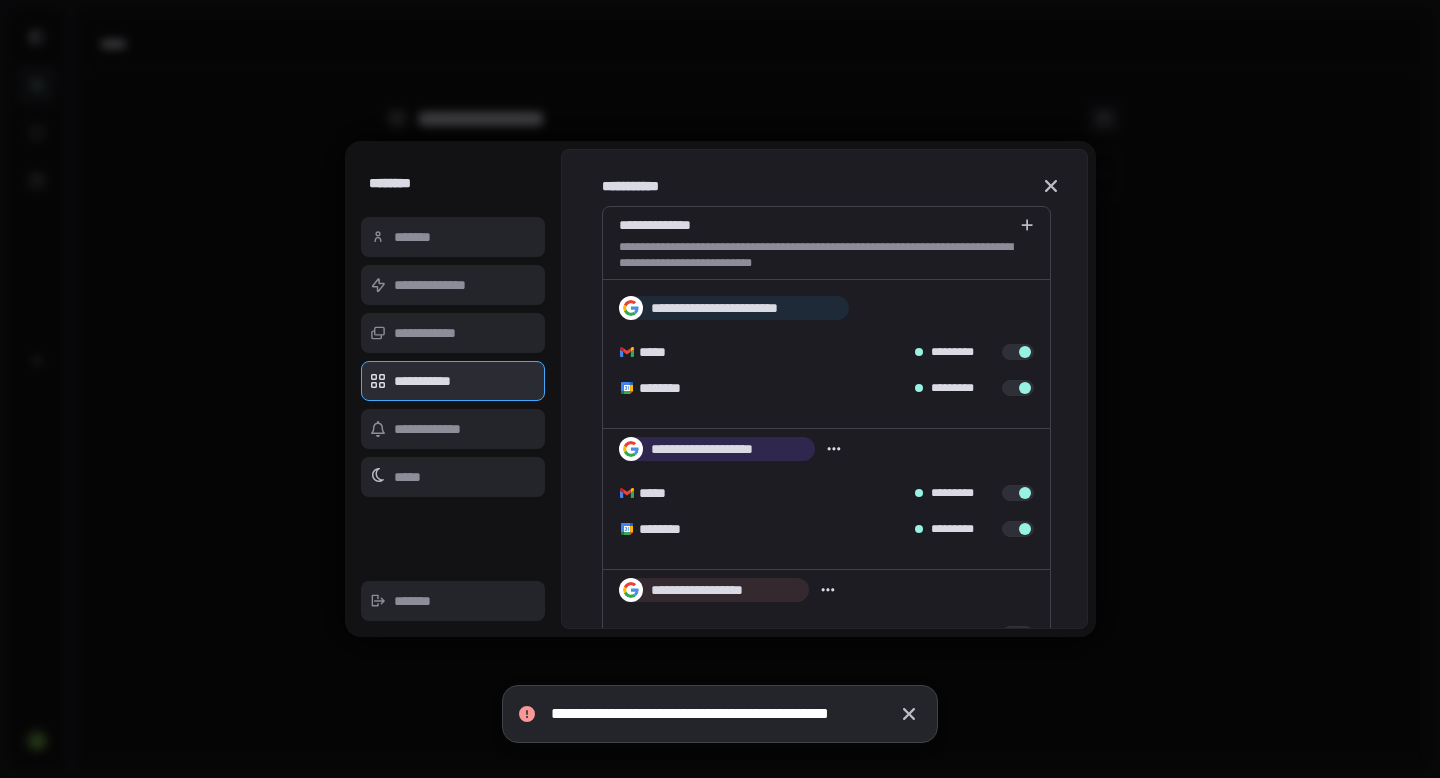 scroll, scrollTop: 0, scrollLeft: 0, axis: both 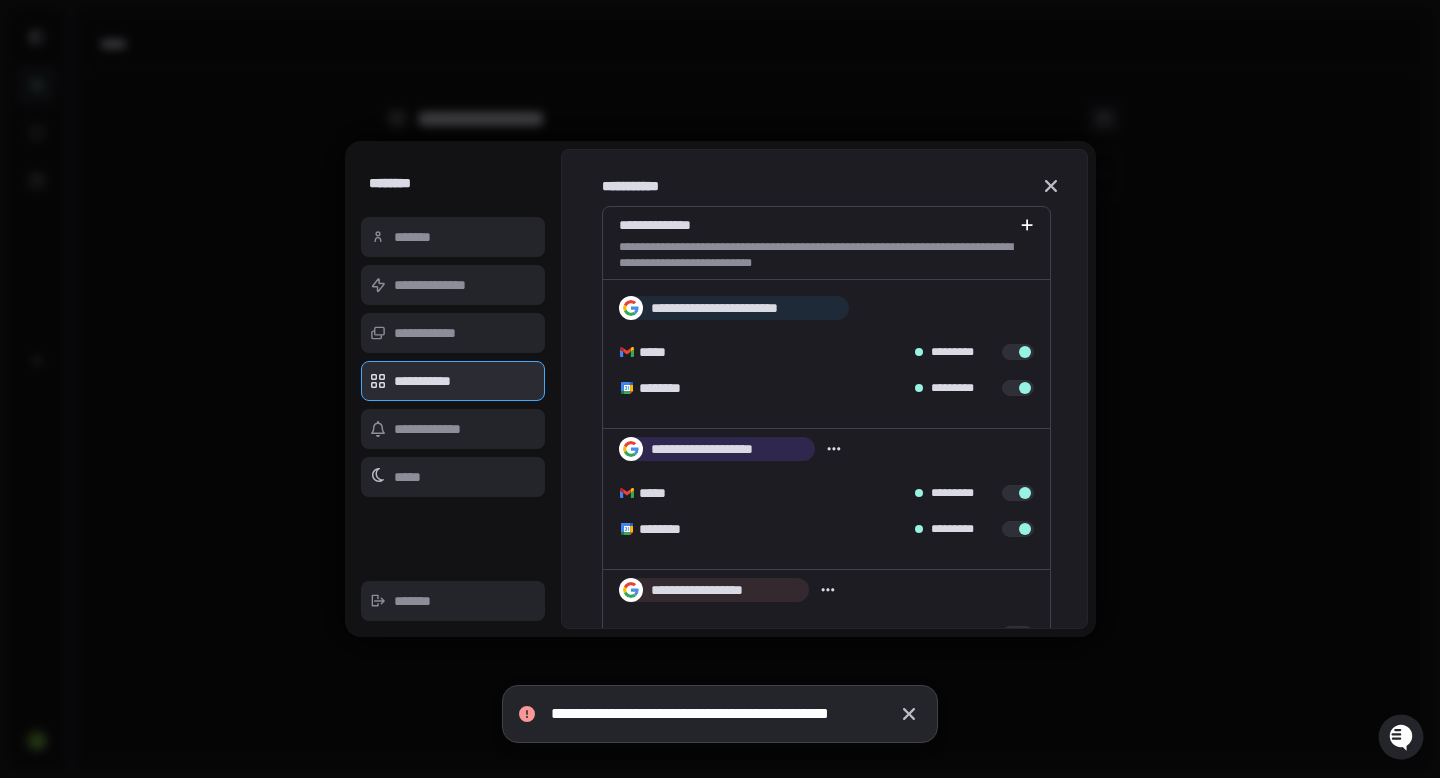 click 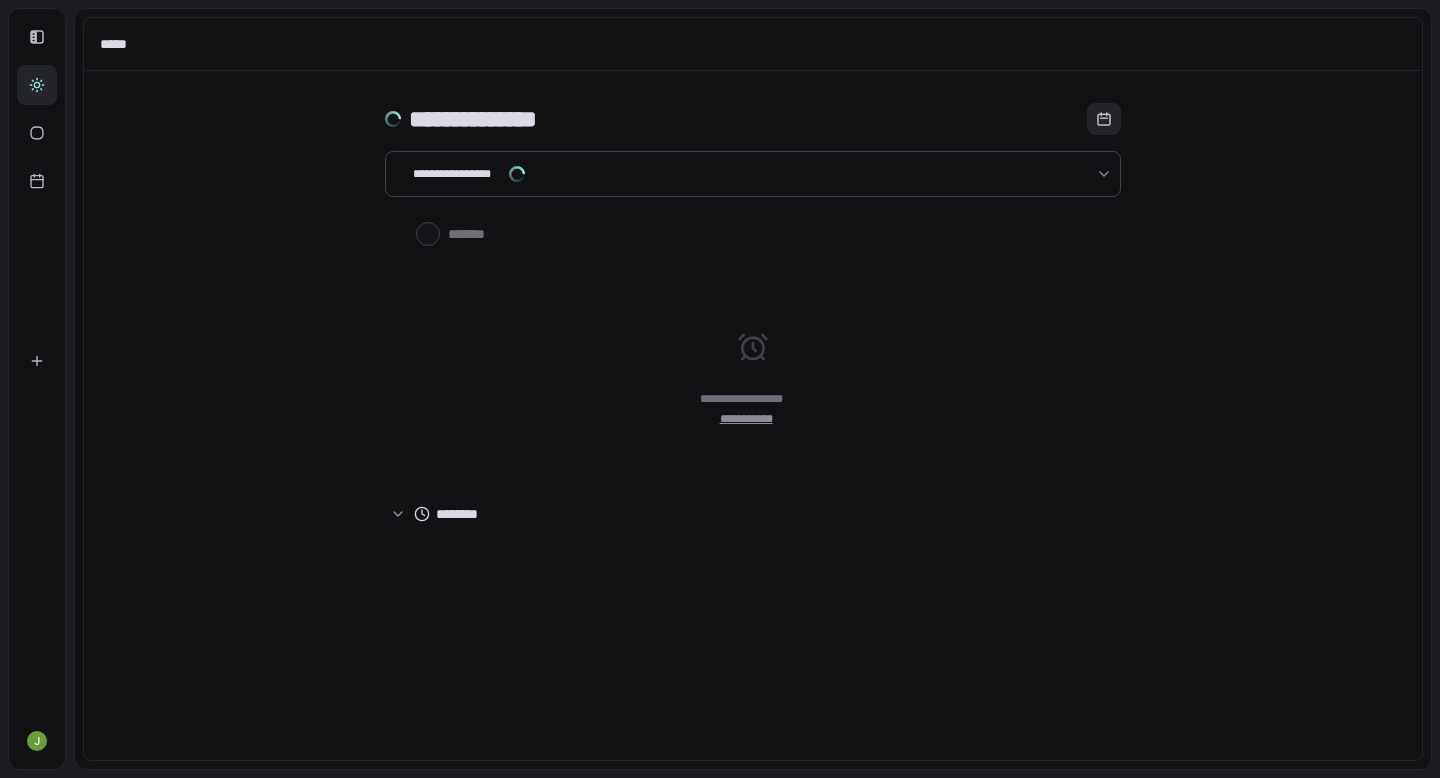 scroll, scrollTop: 0, scrollLeft: 0, axis: both 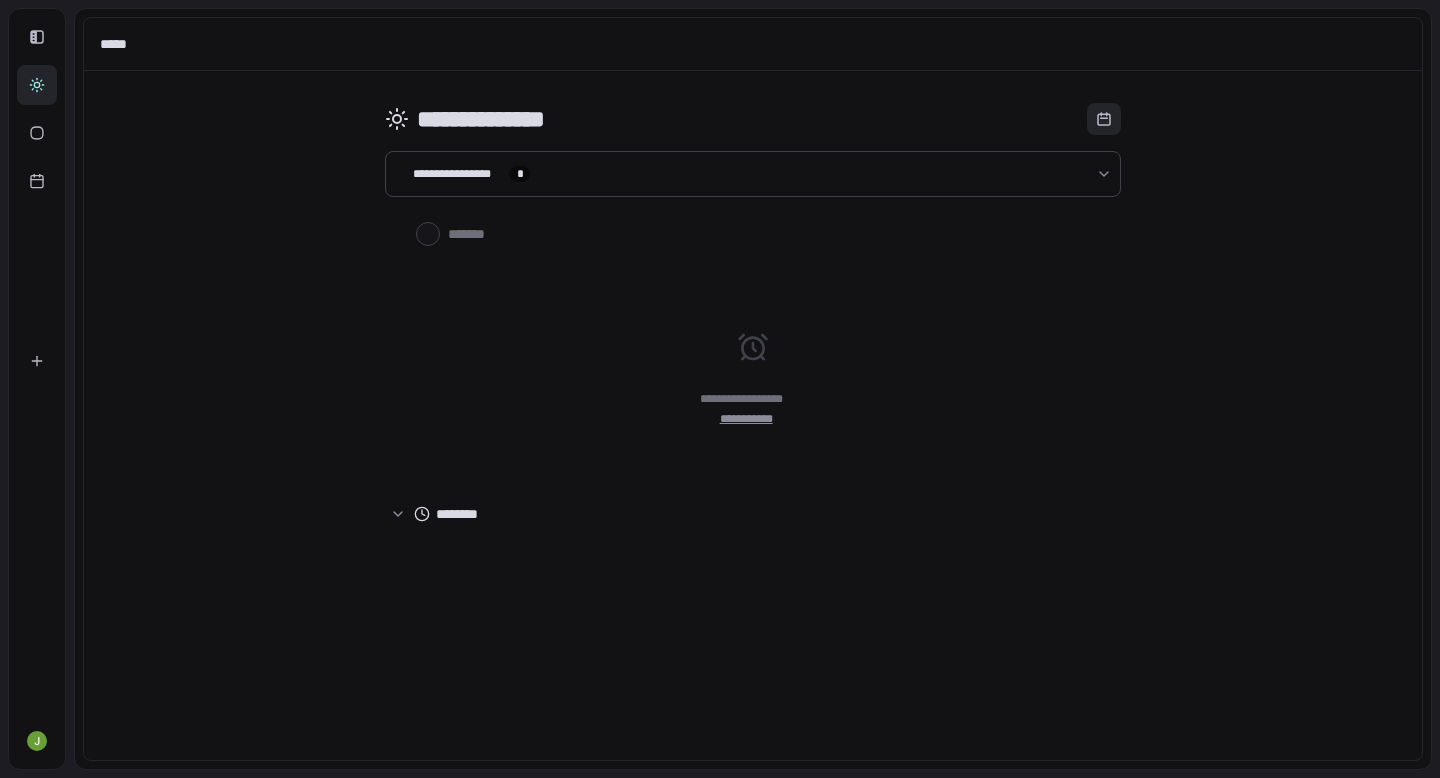 type on "*" 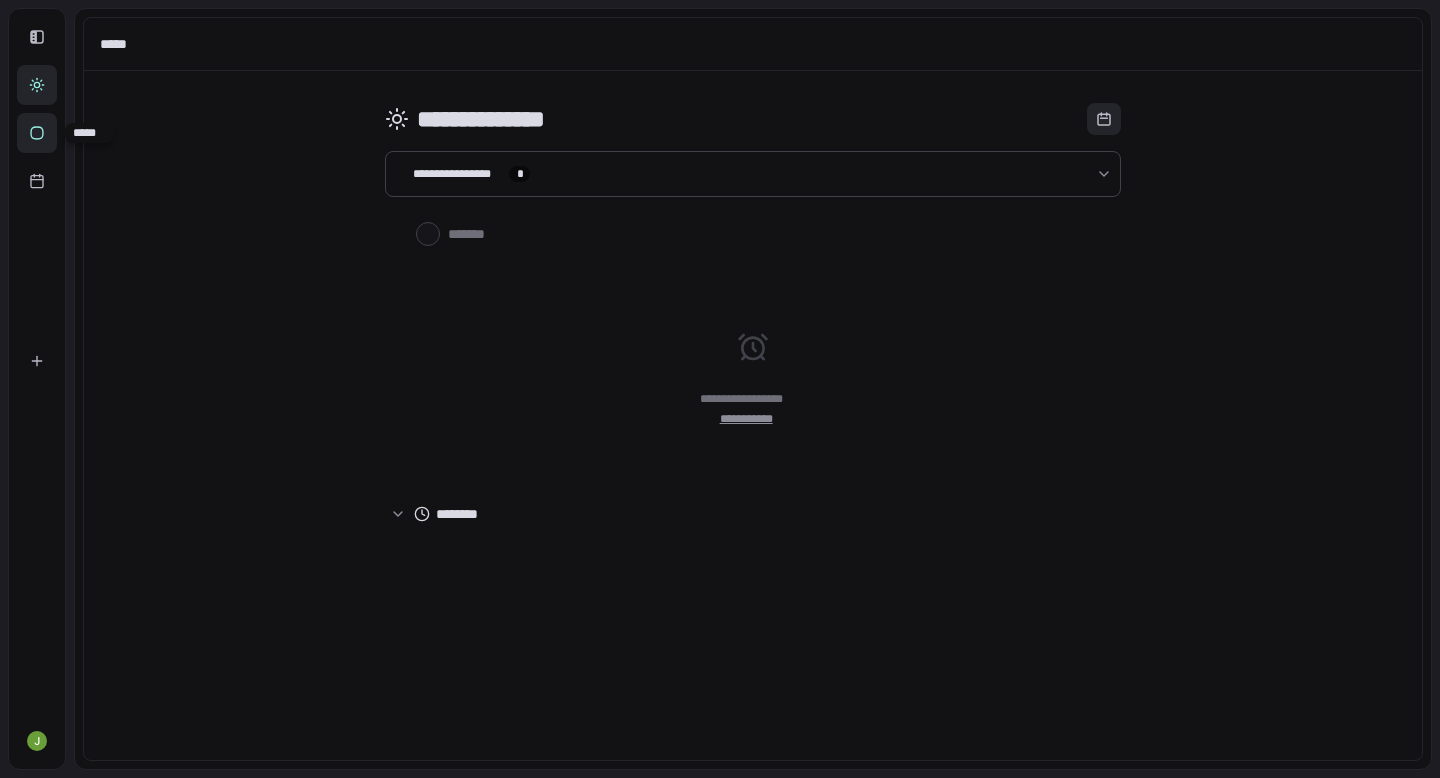click at bounding box center (37, 133) 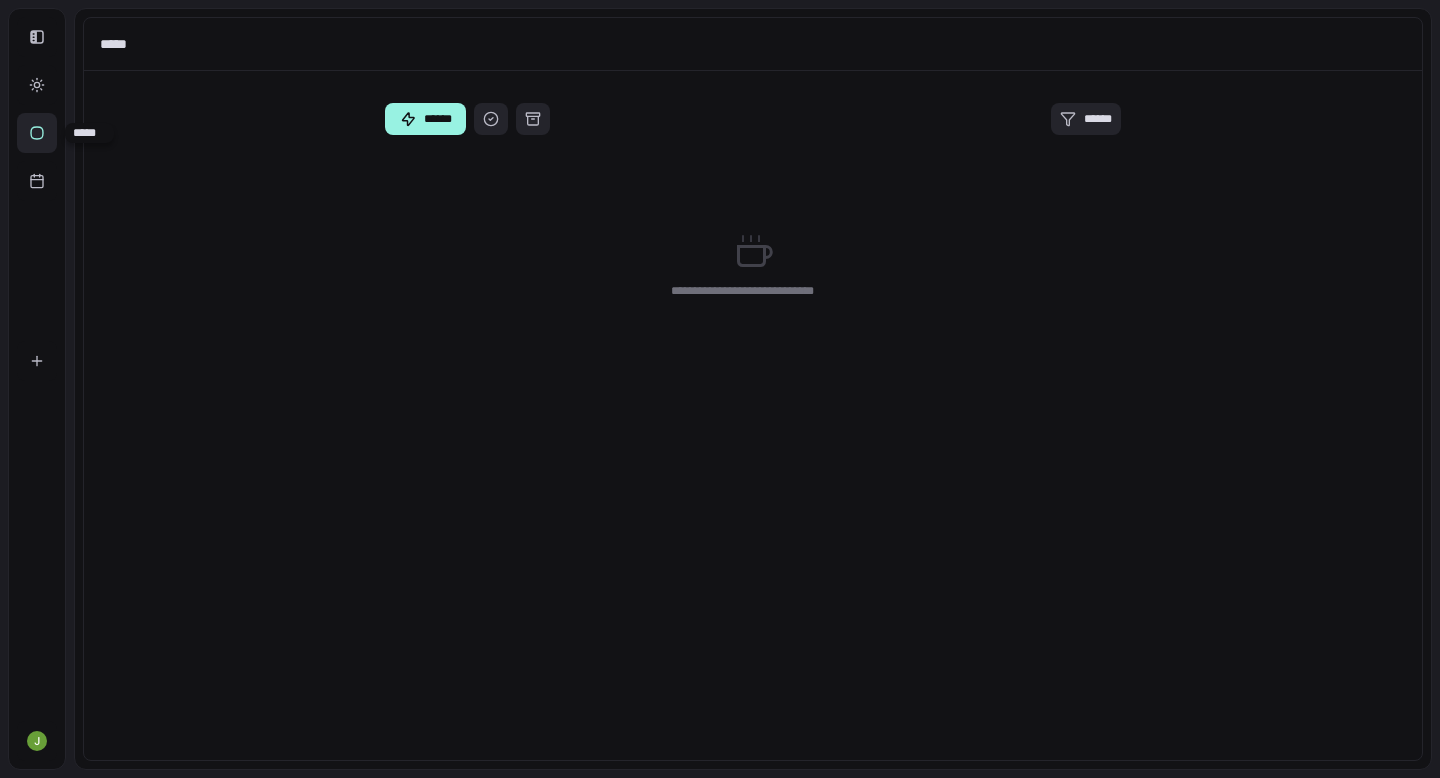 scroll, scrollTop: 0, scrollLeft: 0, axis: both 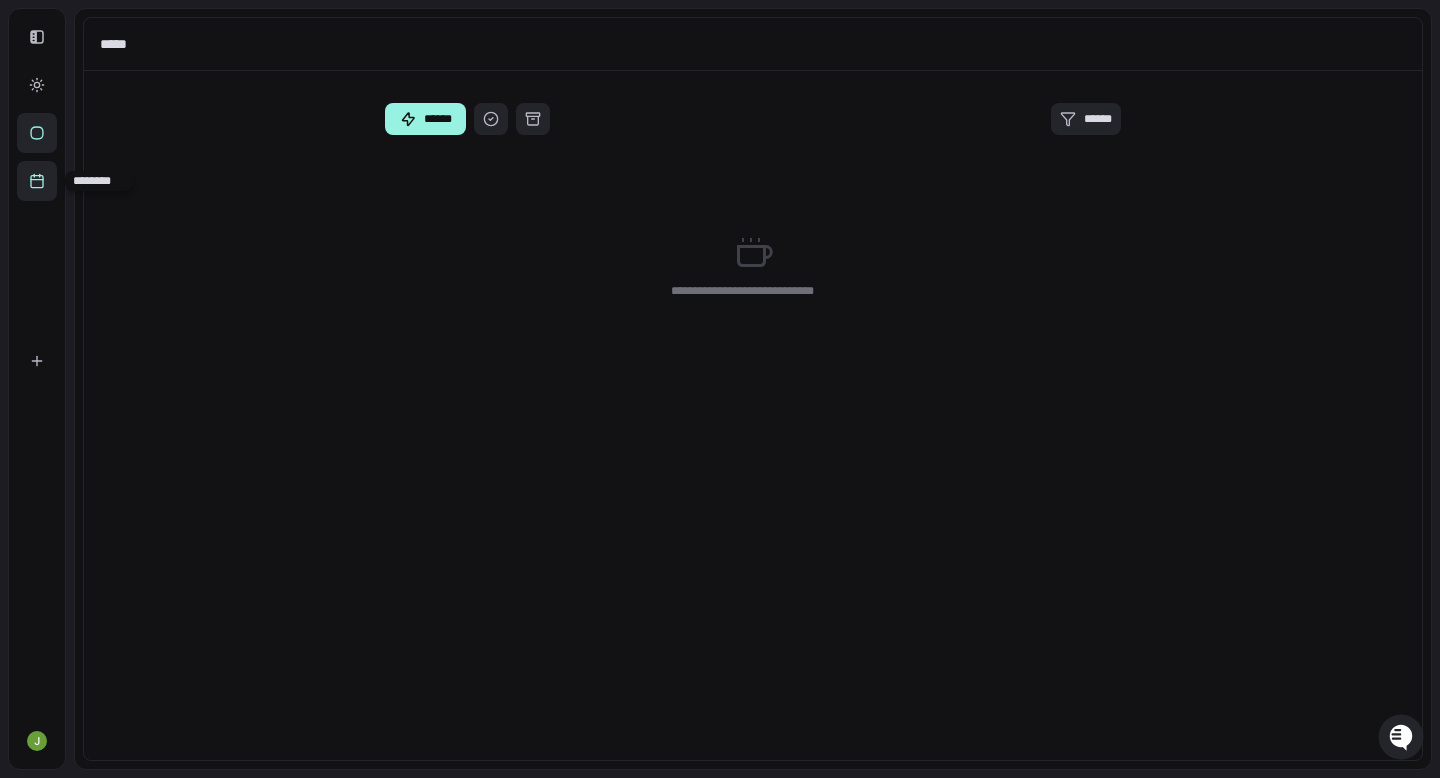 click at bounding box center [37, 181] 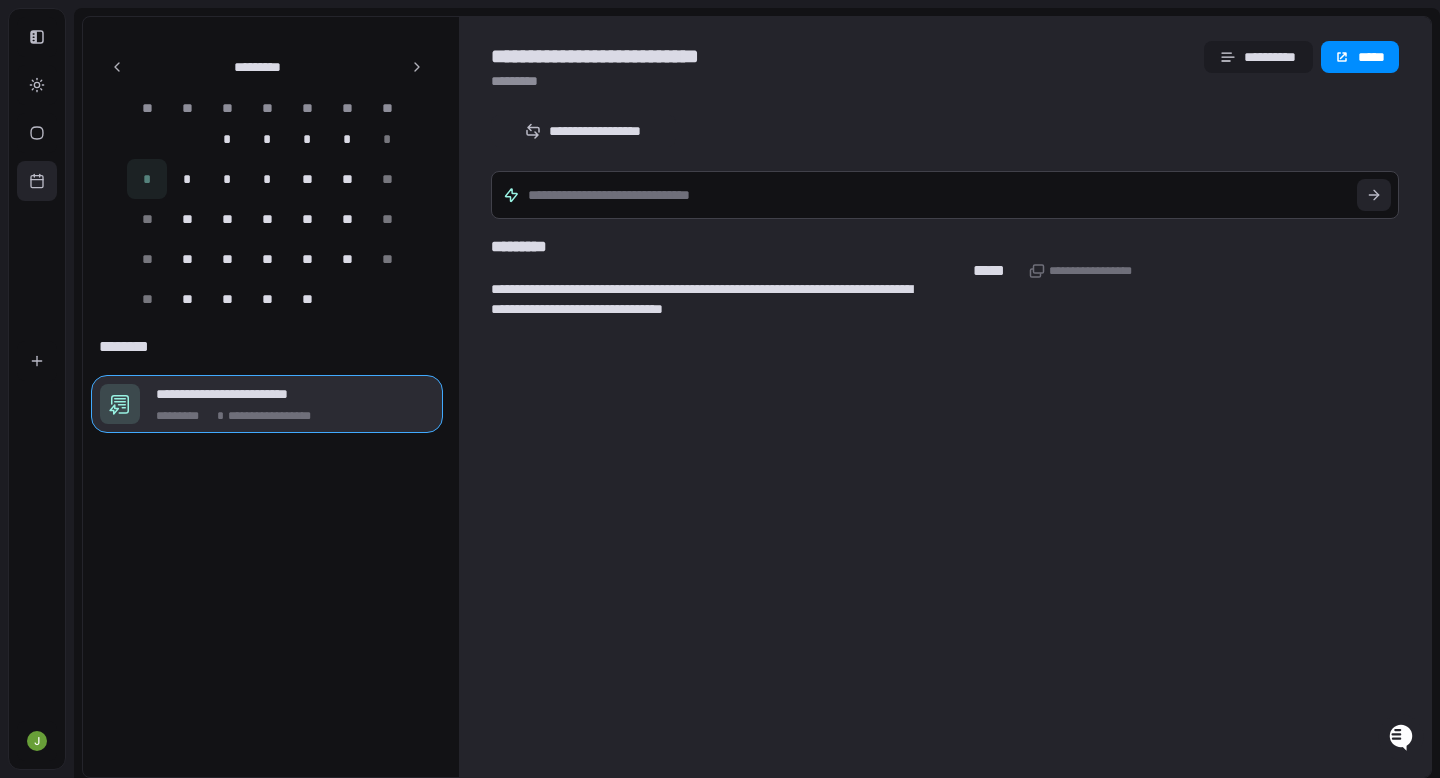 click on "**********" at bounding box center (287, 394) 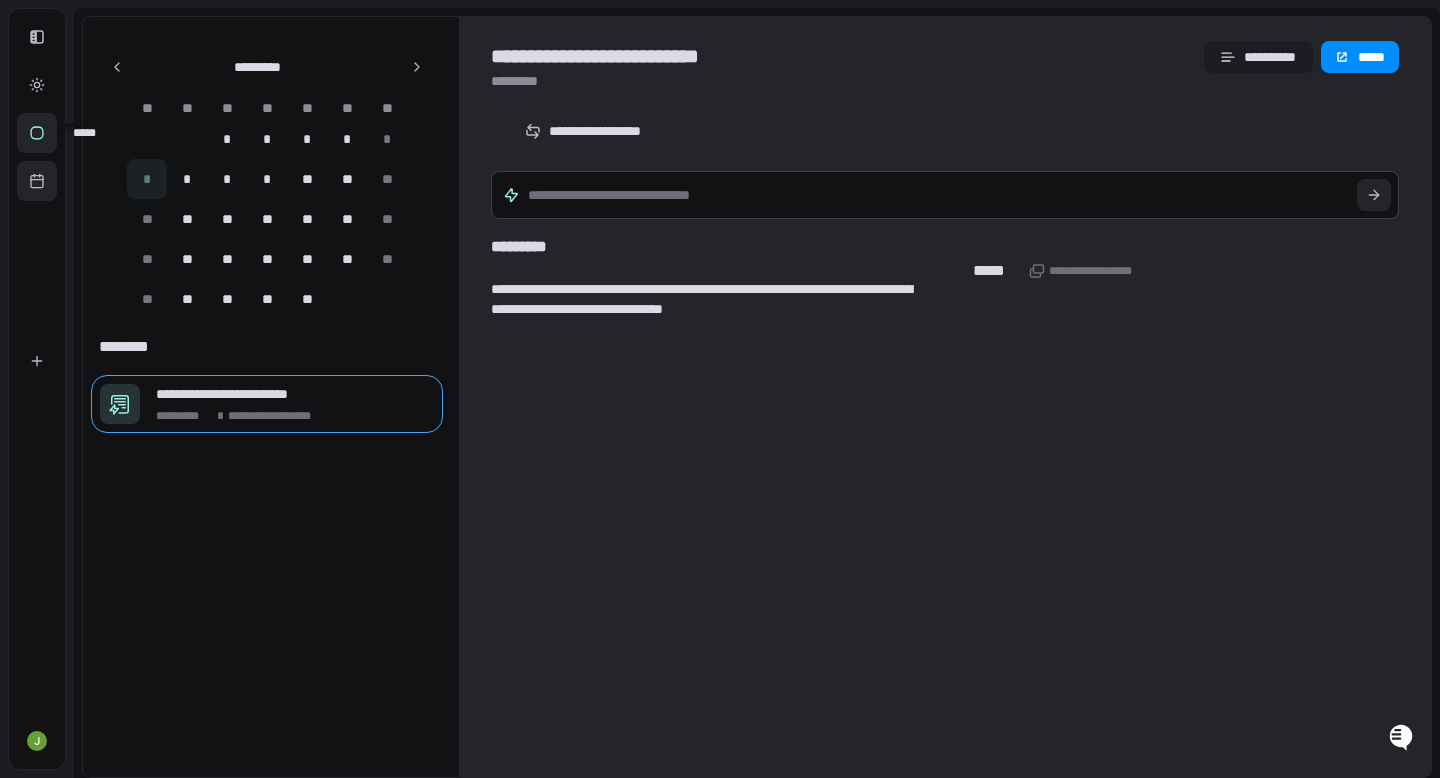 click at bounding box center [37, 133] 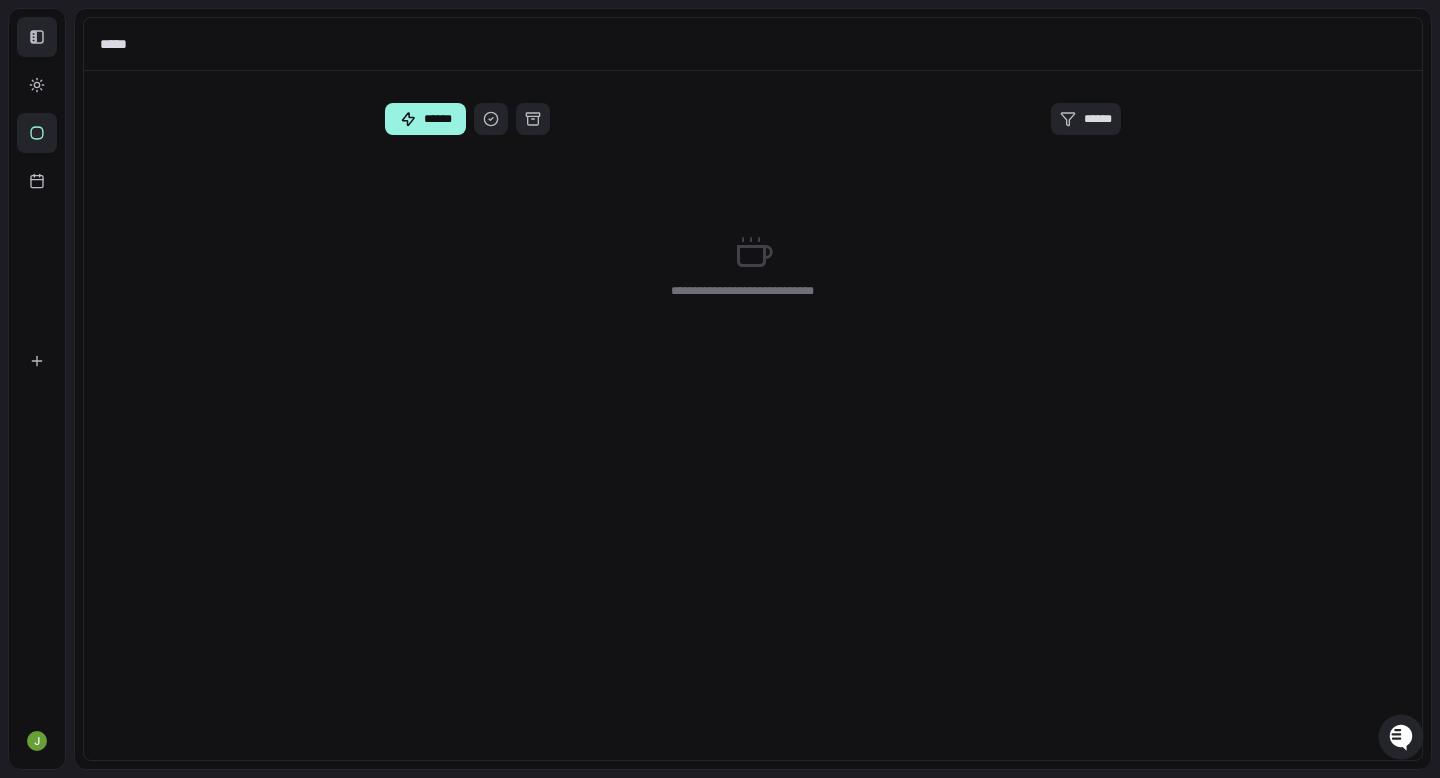 click at bounding box center (37, 37) 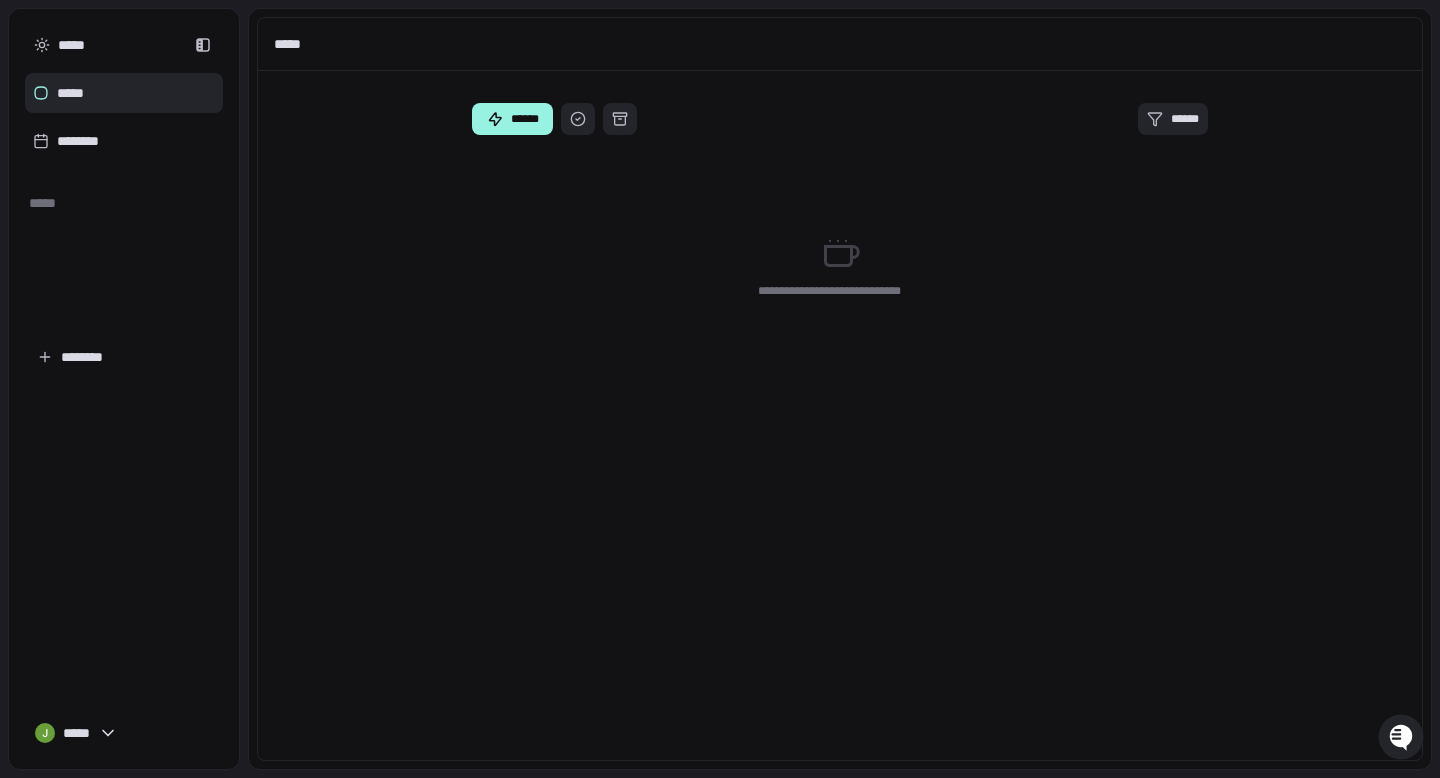 click on "***** ***** ******** ***** ******** *****" at bounding box center (124, 389) 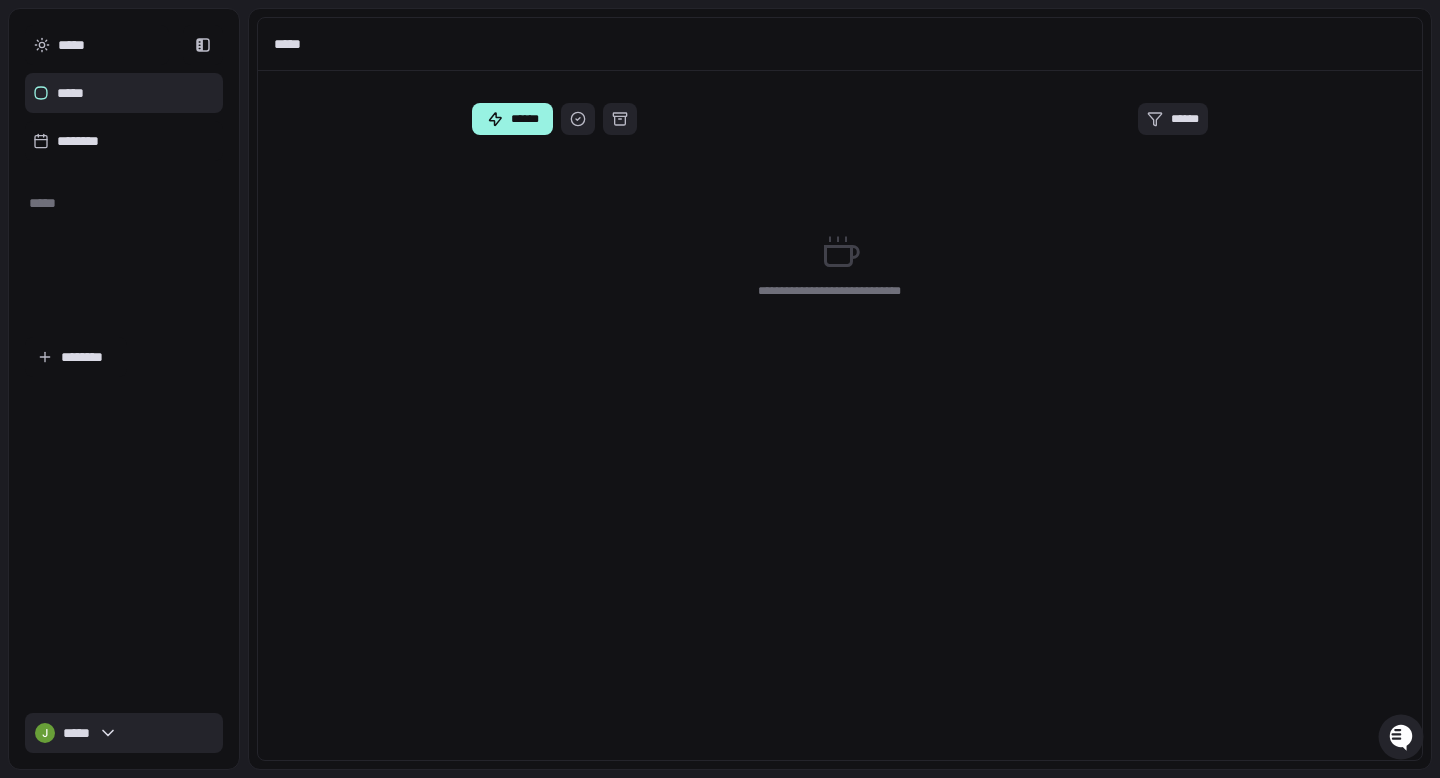 click on "*****" at bounding box center (124, 733) 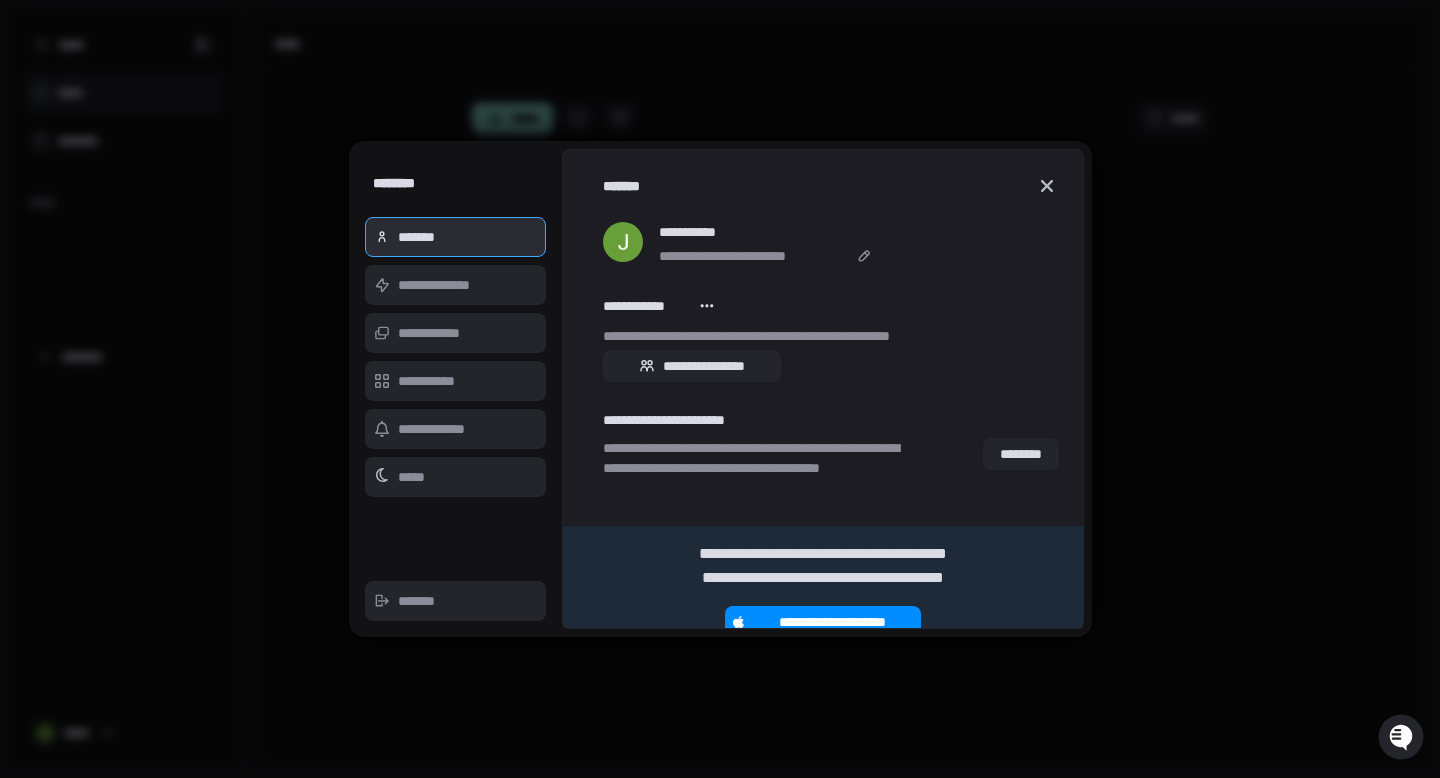scroll, scrollTop: 26, scrollLeft: 0, axis: vertical 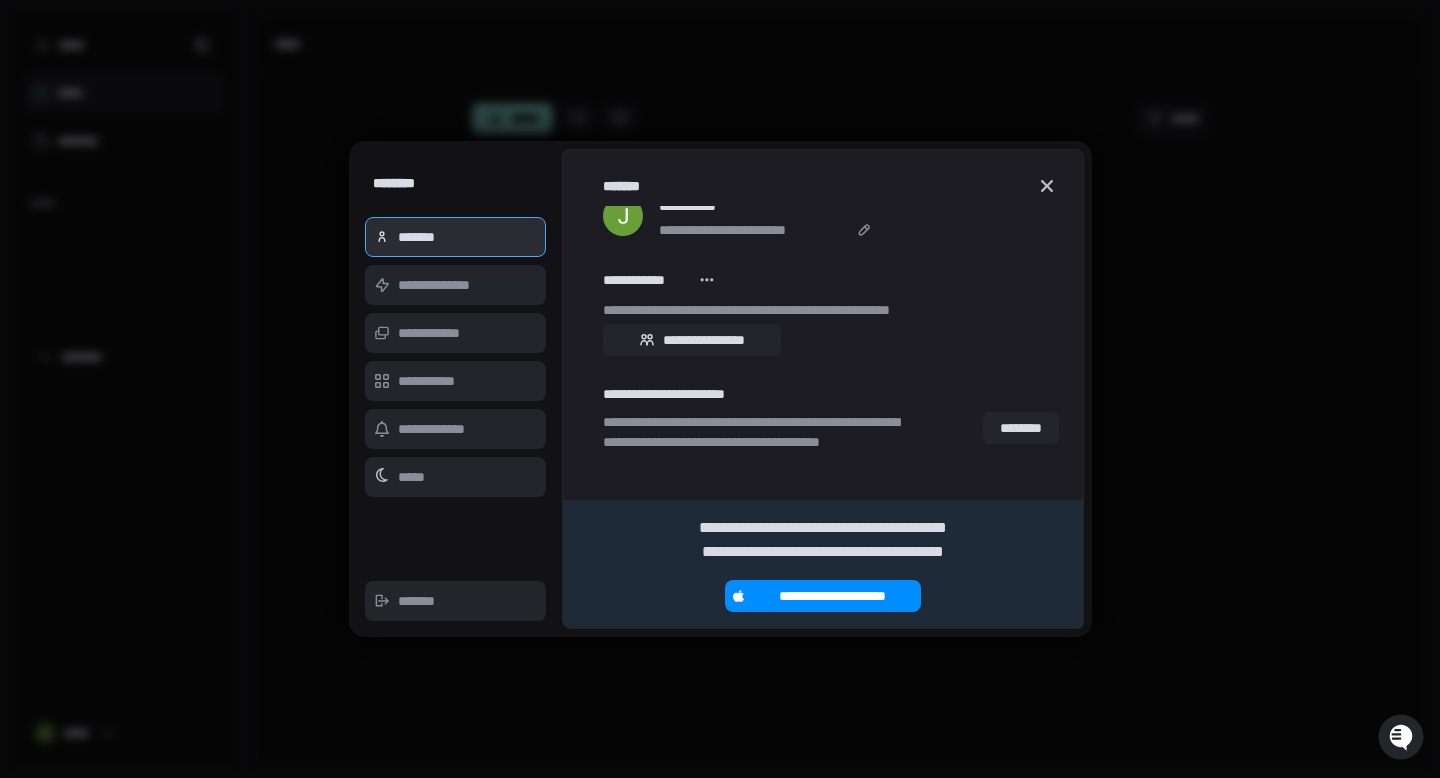 click 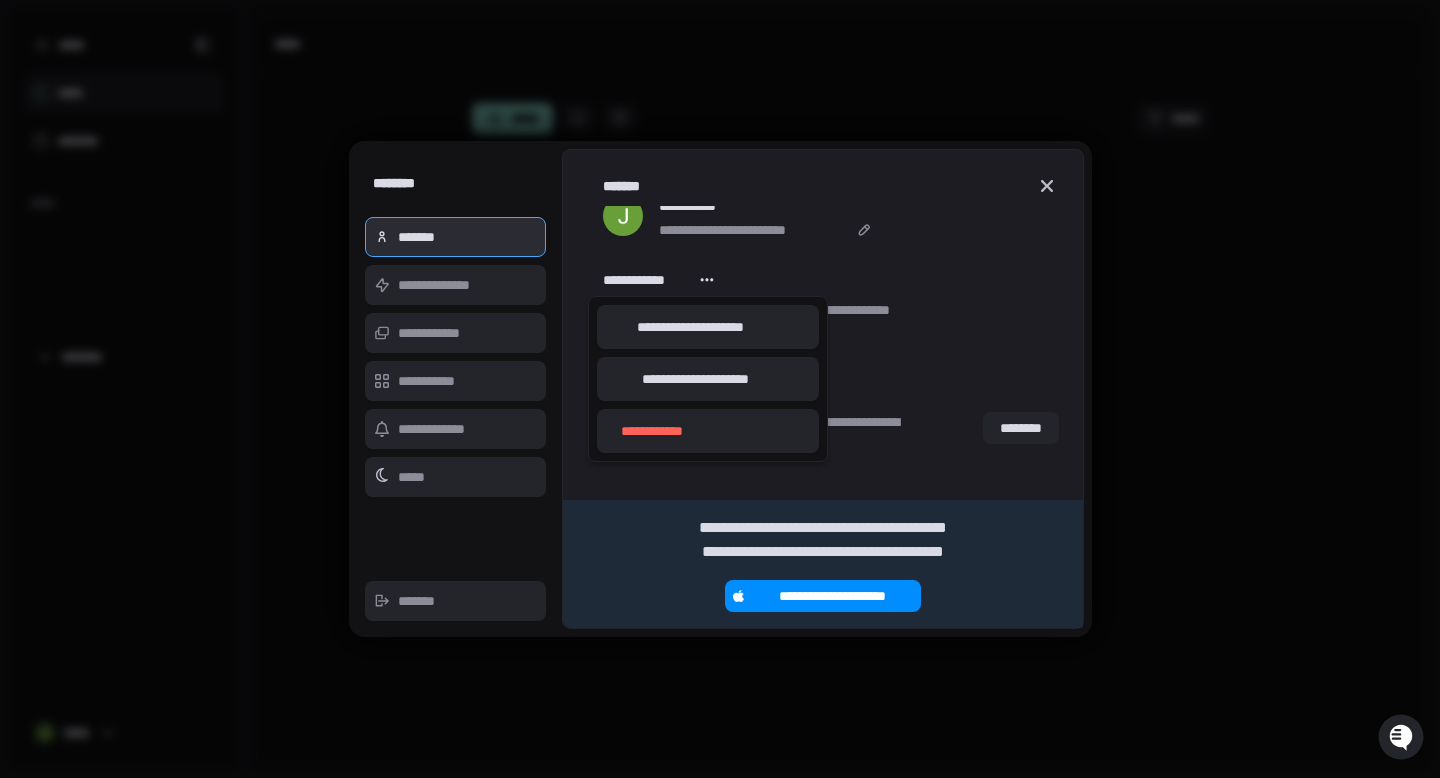 click at bounding box center [720, 389] 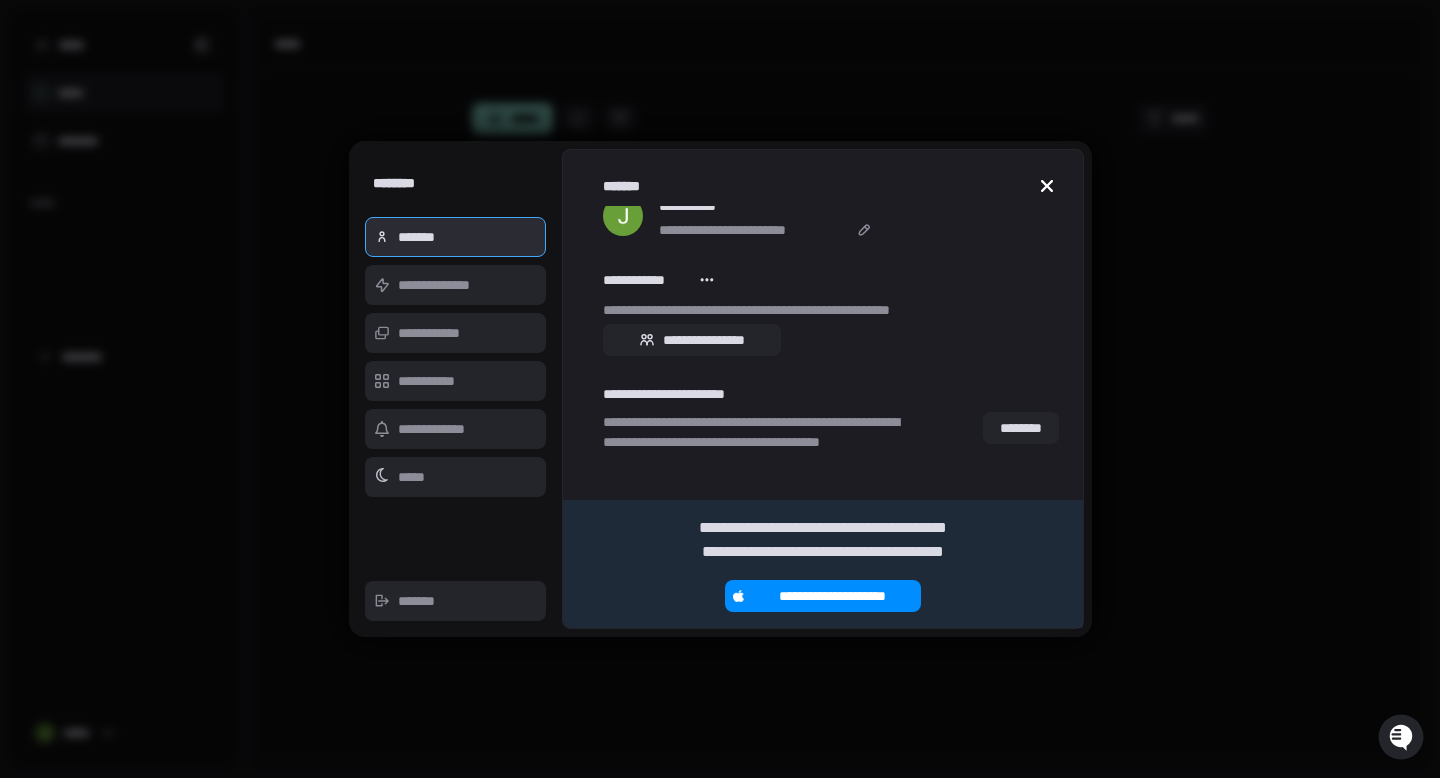 click 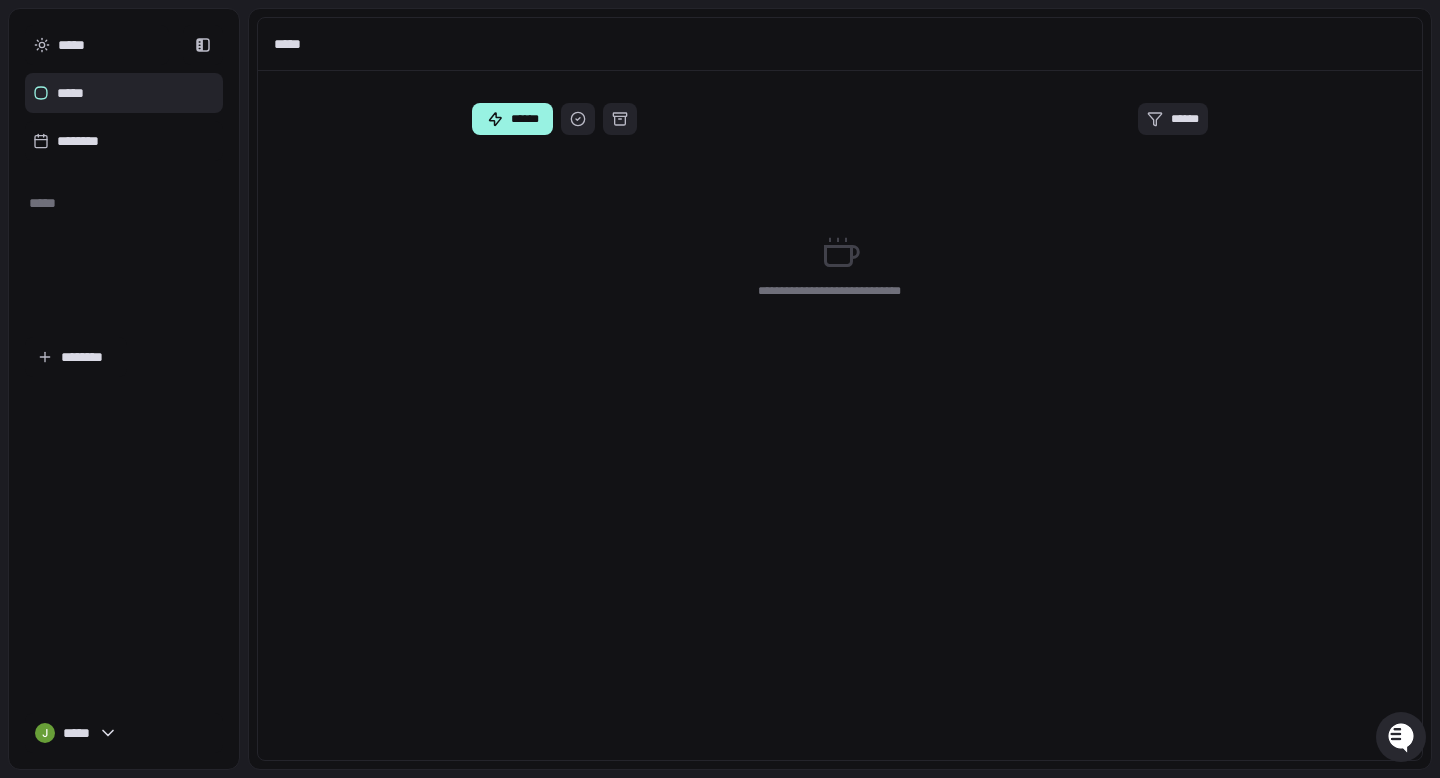 click 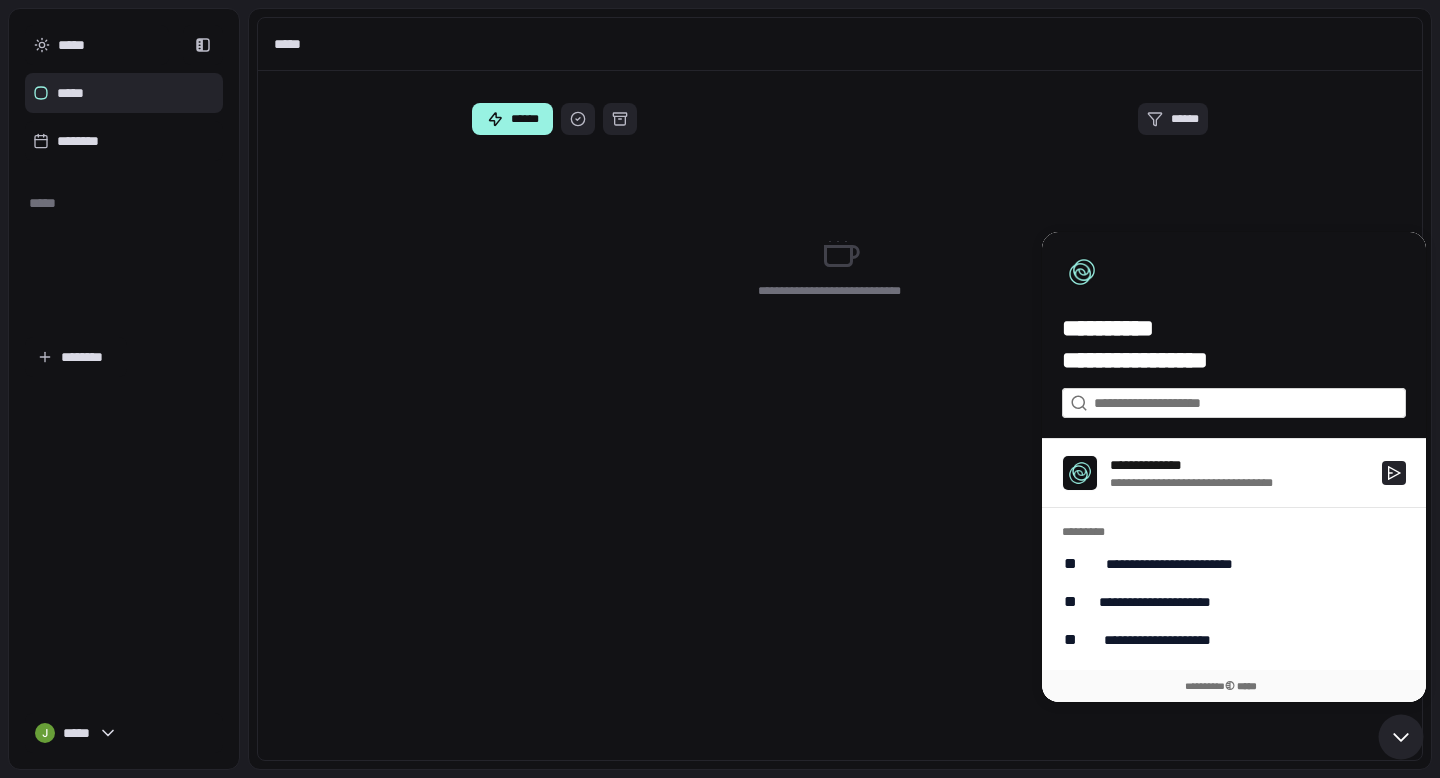 click on "**********" at bounding box center [1240, 465] 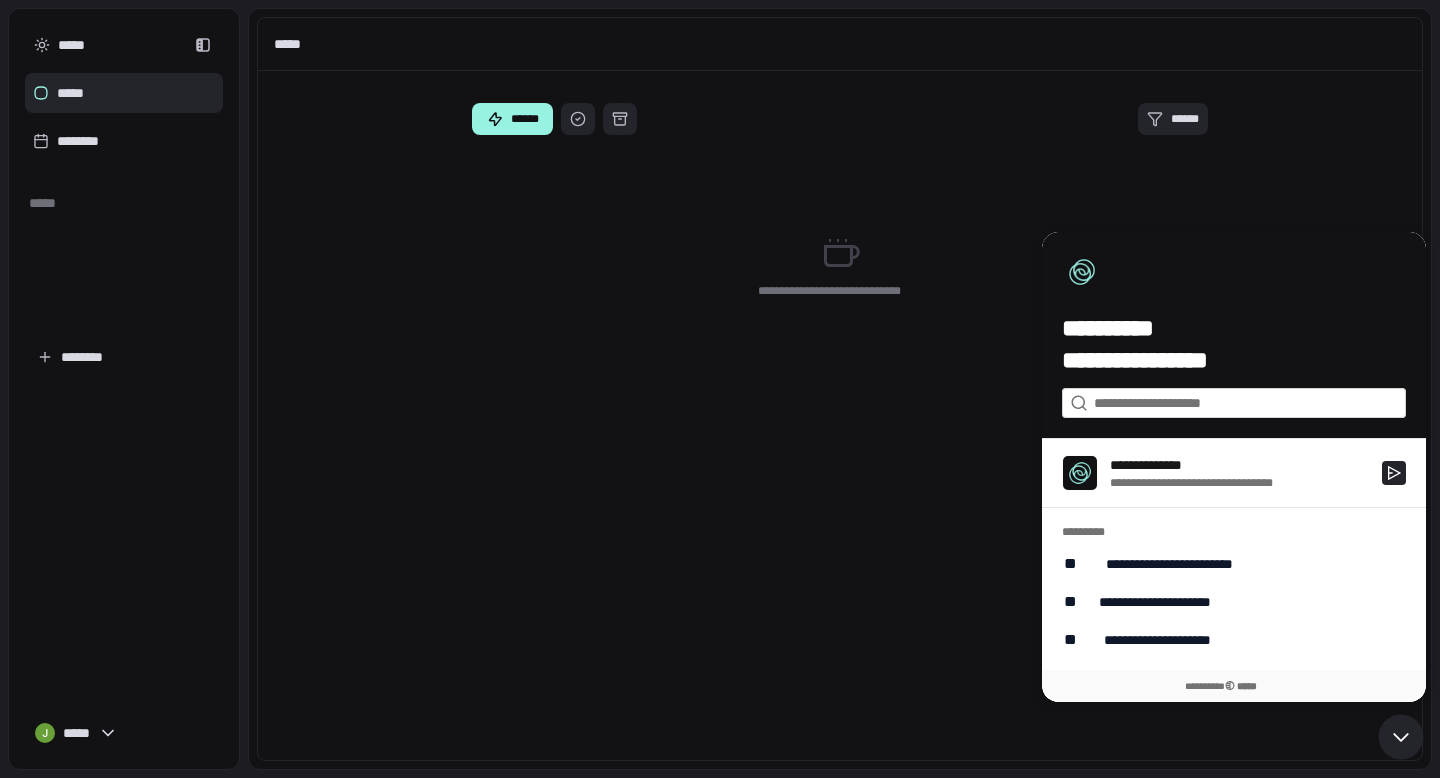 click on "**********" at bounding box center (1394, 473) 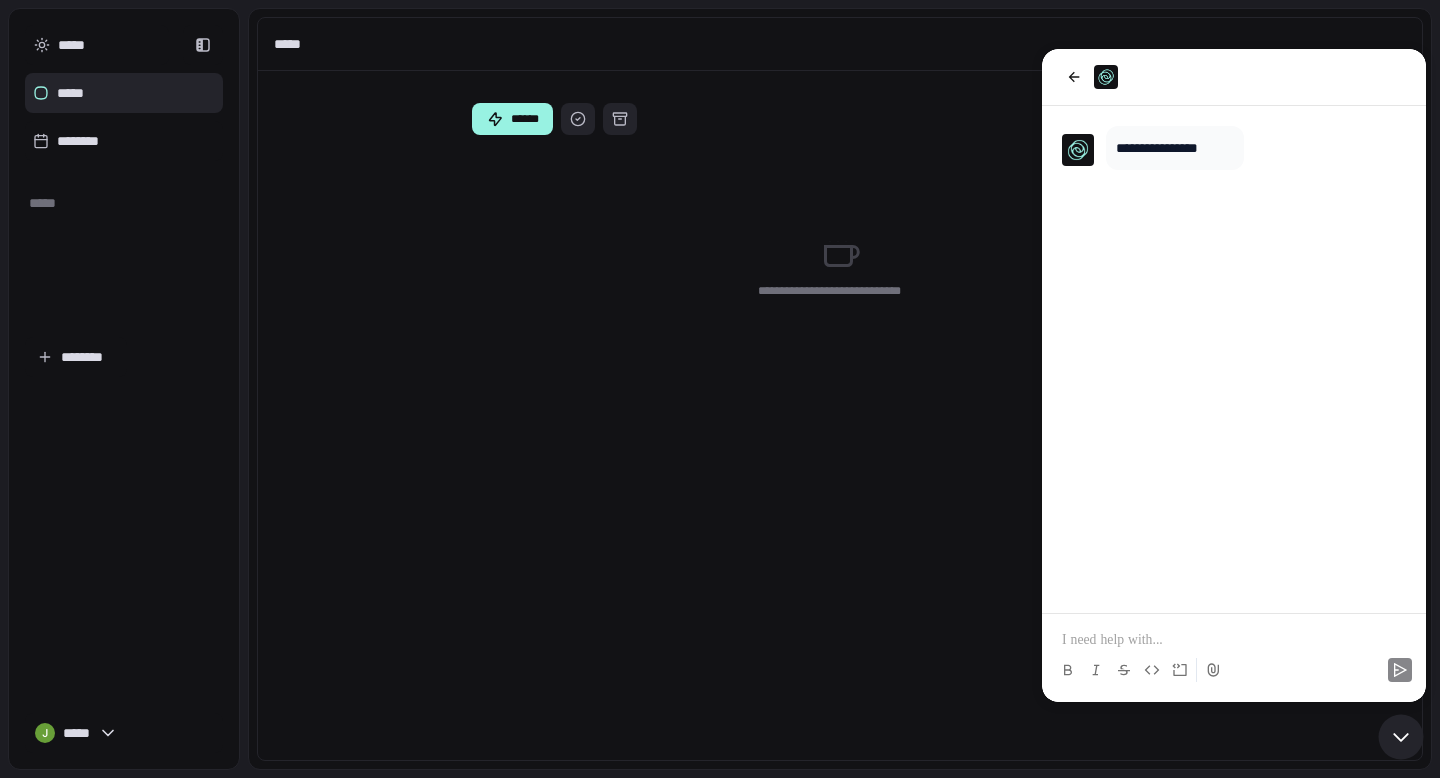 type 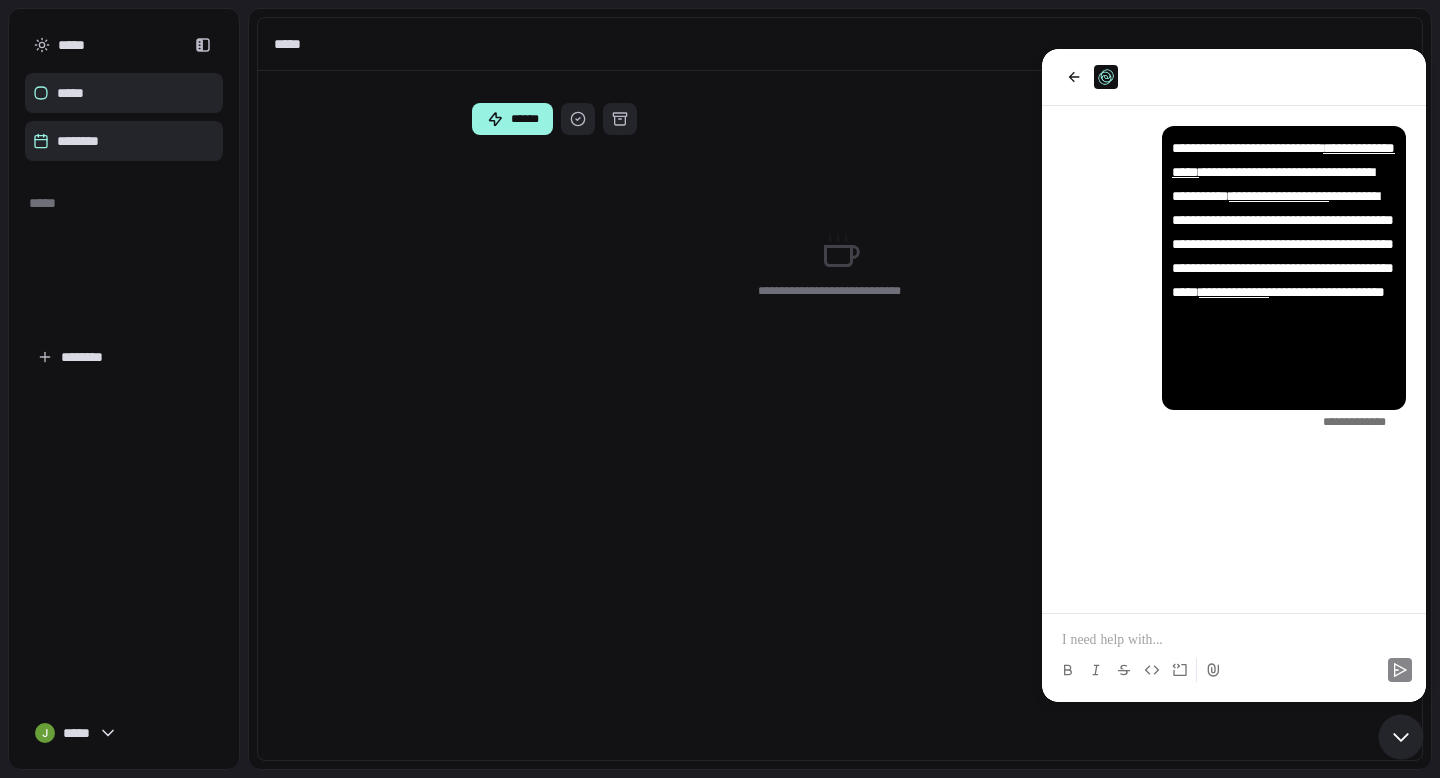 click on "********" at bounding box center [124, 141] 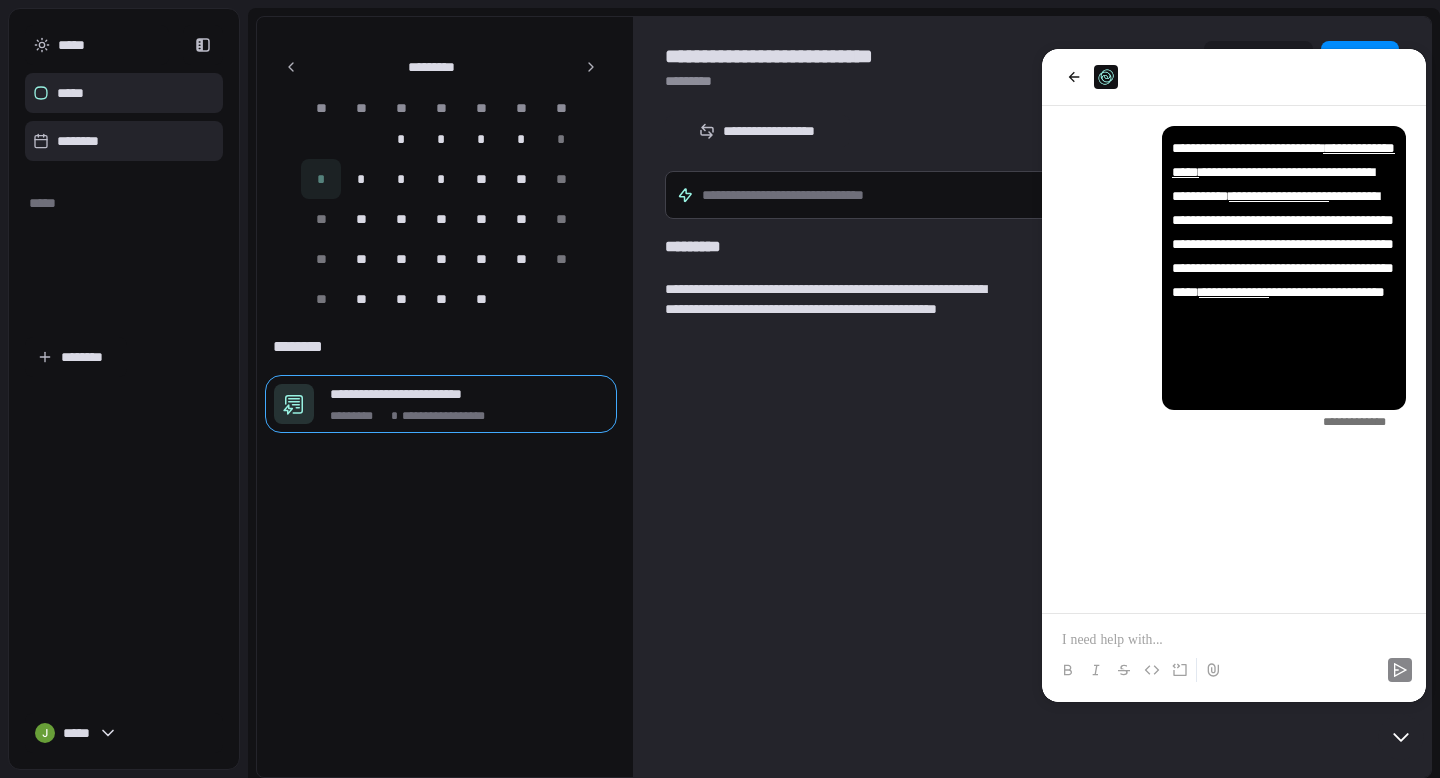 click on "*****" at bounding box center [124, 93] 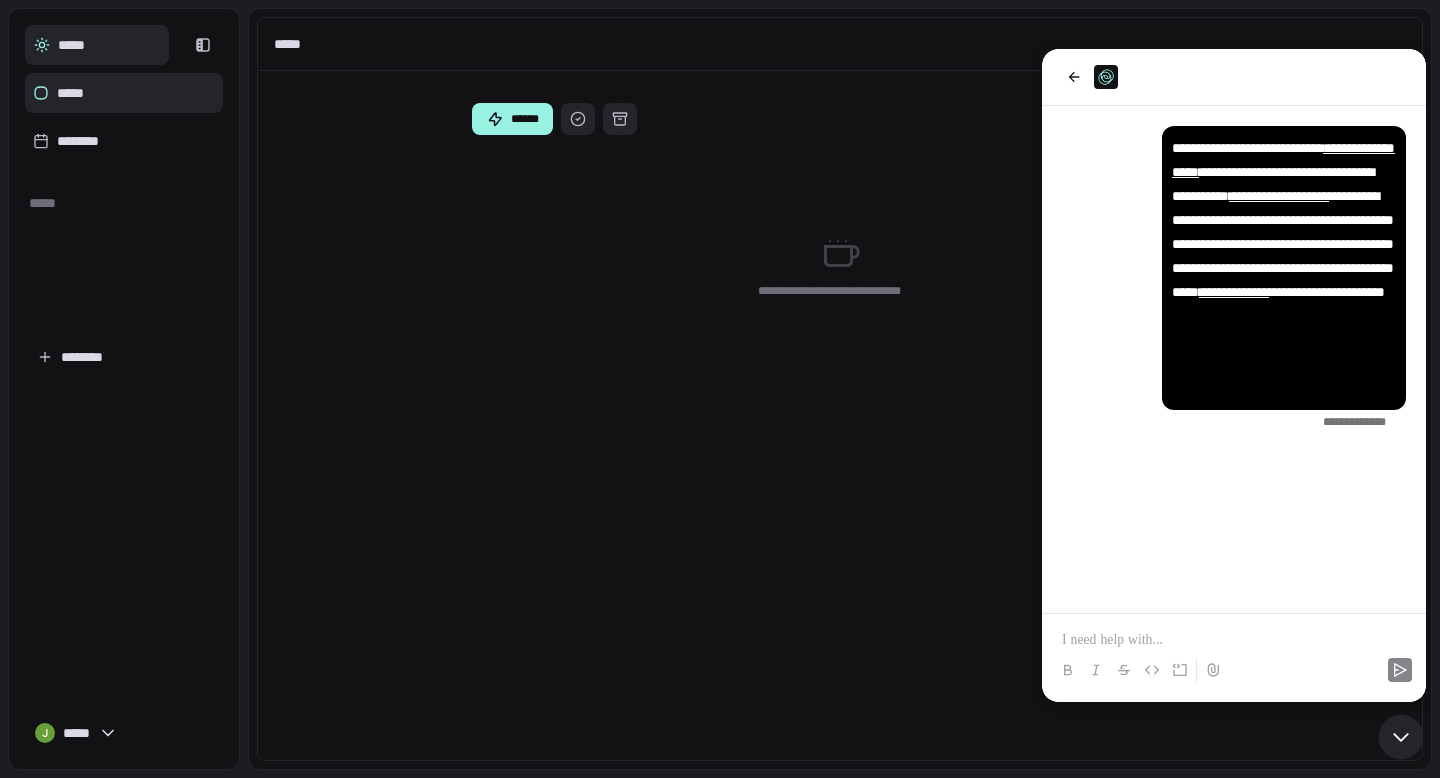 click on "*****" at bounding box center [97, 45] 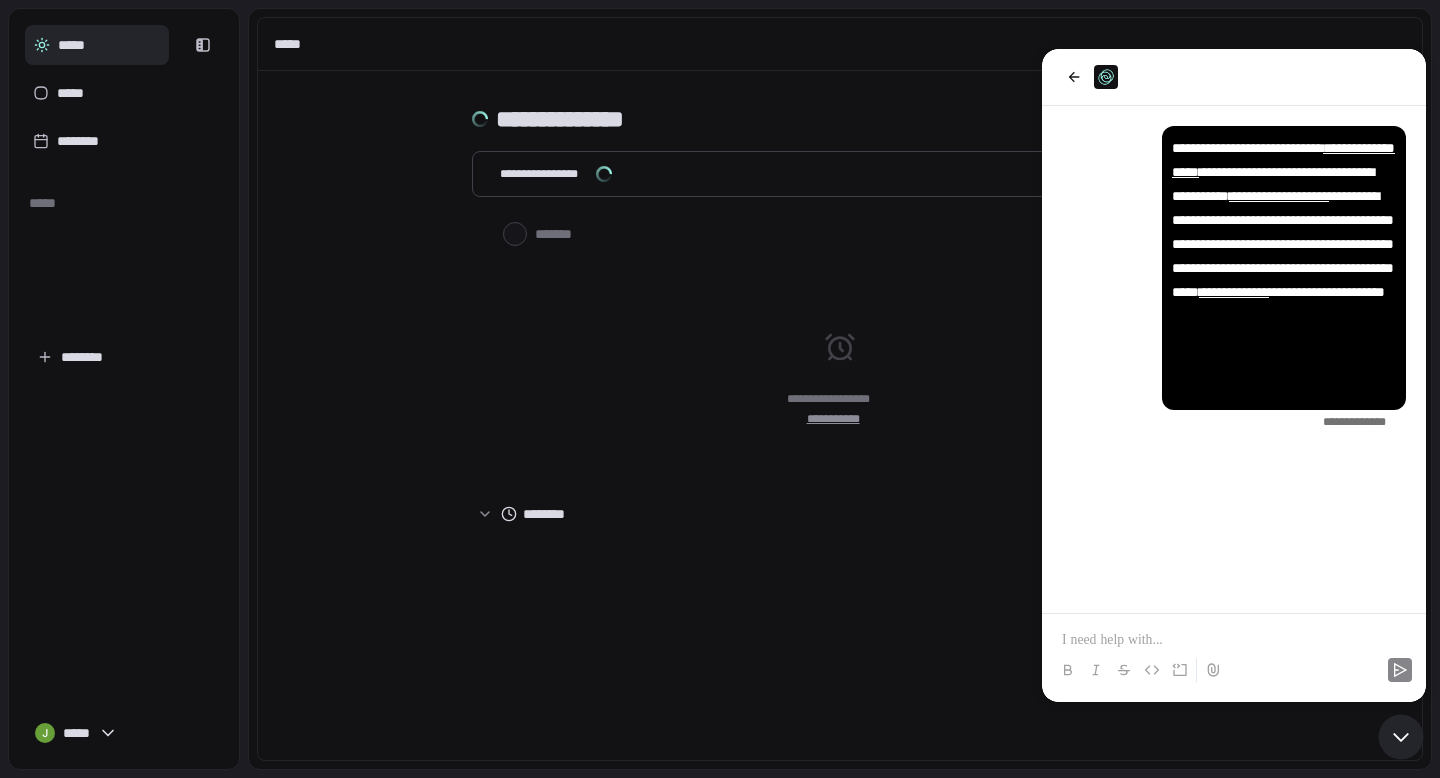 type on "*" 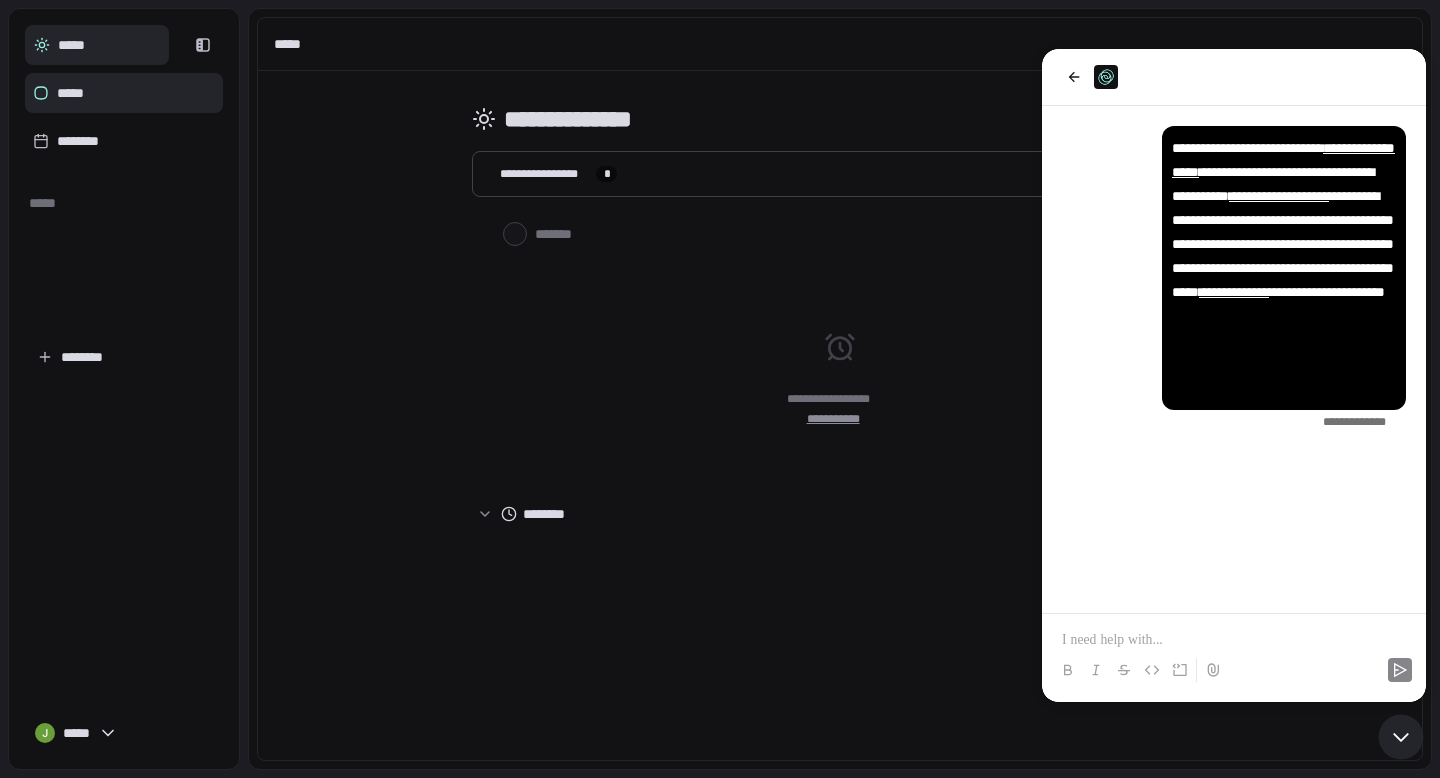 click on "*****" at bounding box center [124, 93] 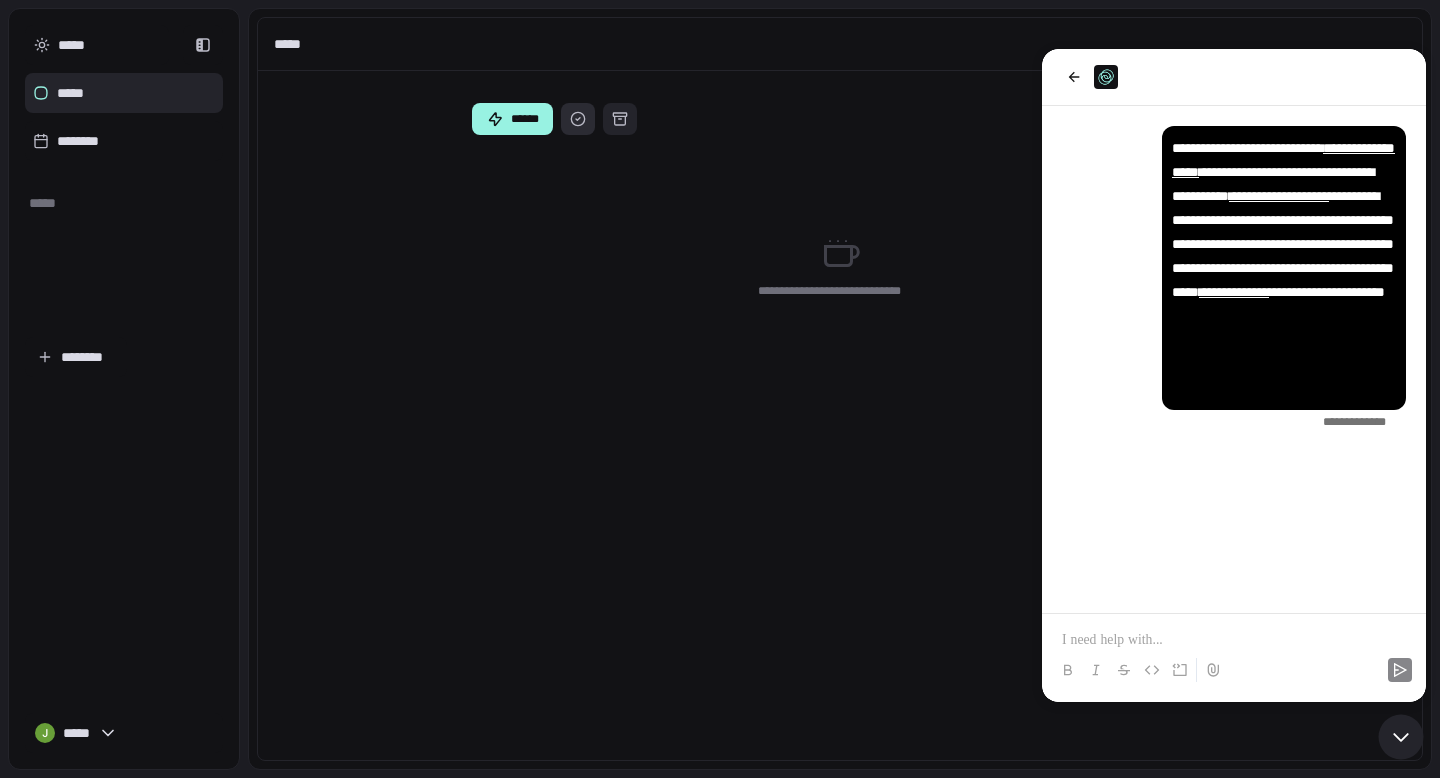 click at bounding box center [578, 119] 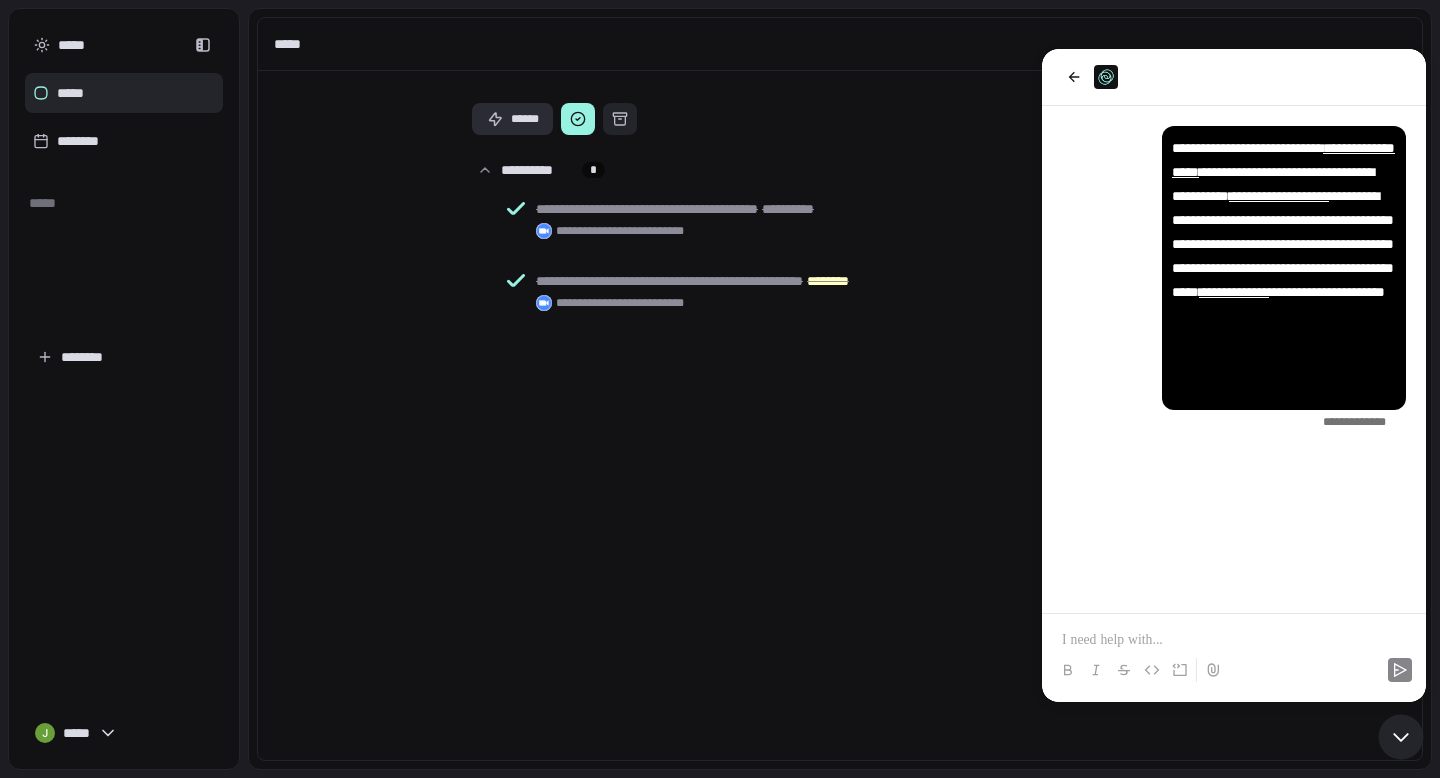 click on "******" at bounding box center (512, 119) 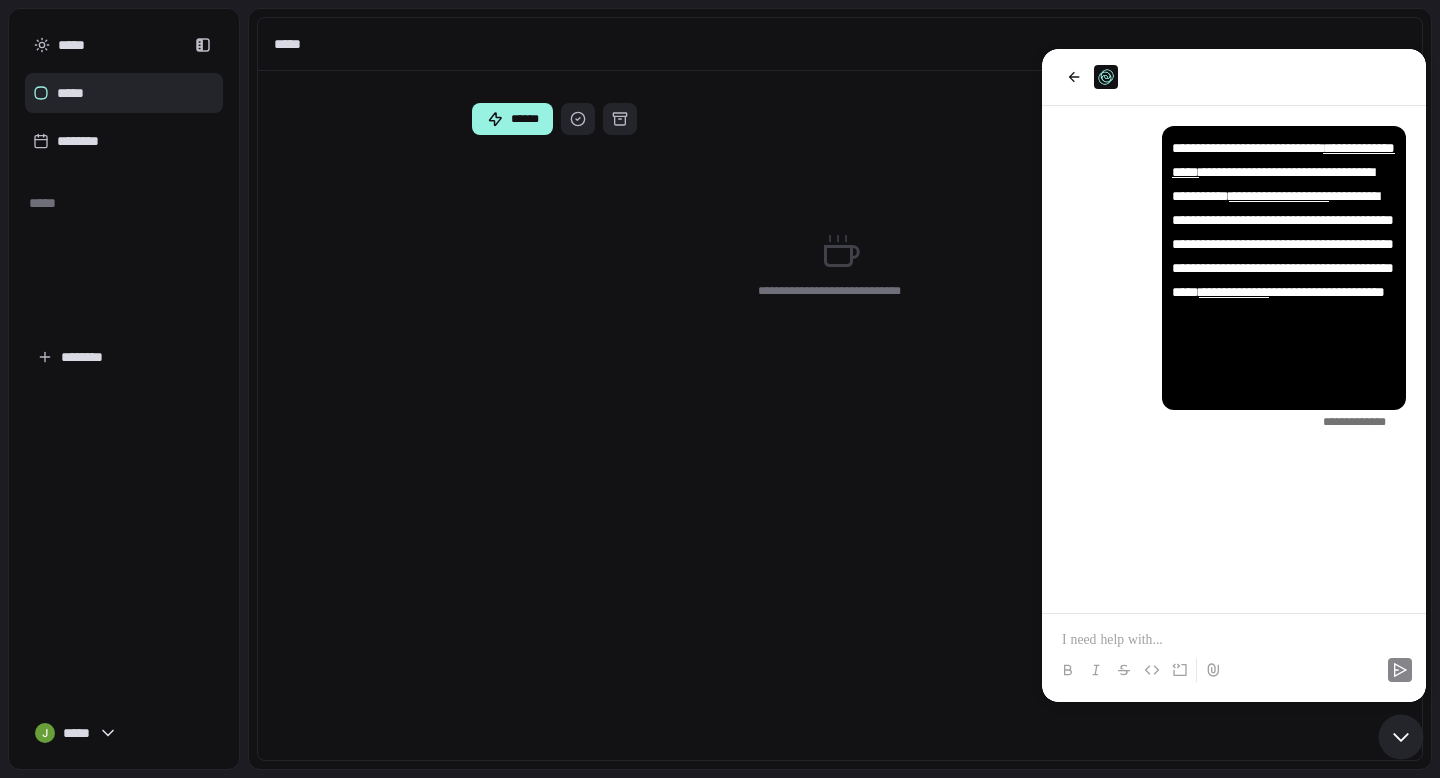 click on "****** ********* ******** ******" at bounding box center (840, 119) 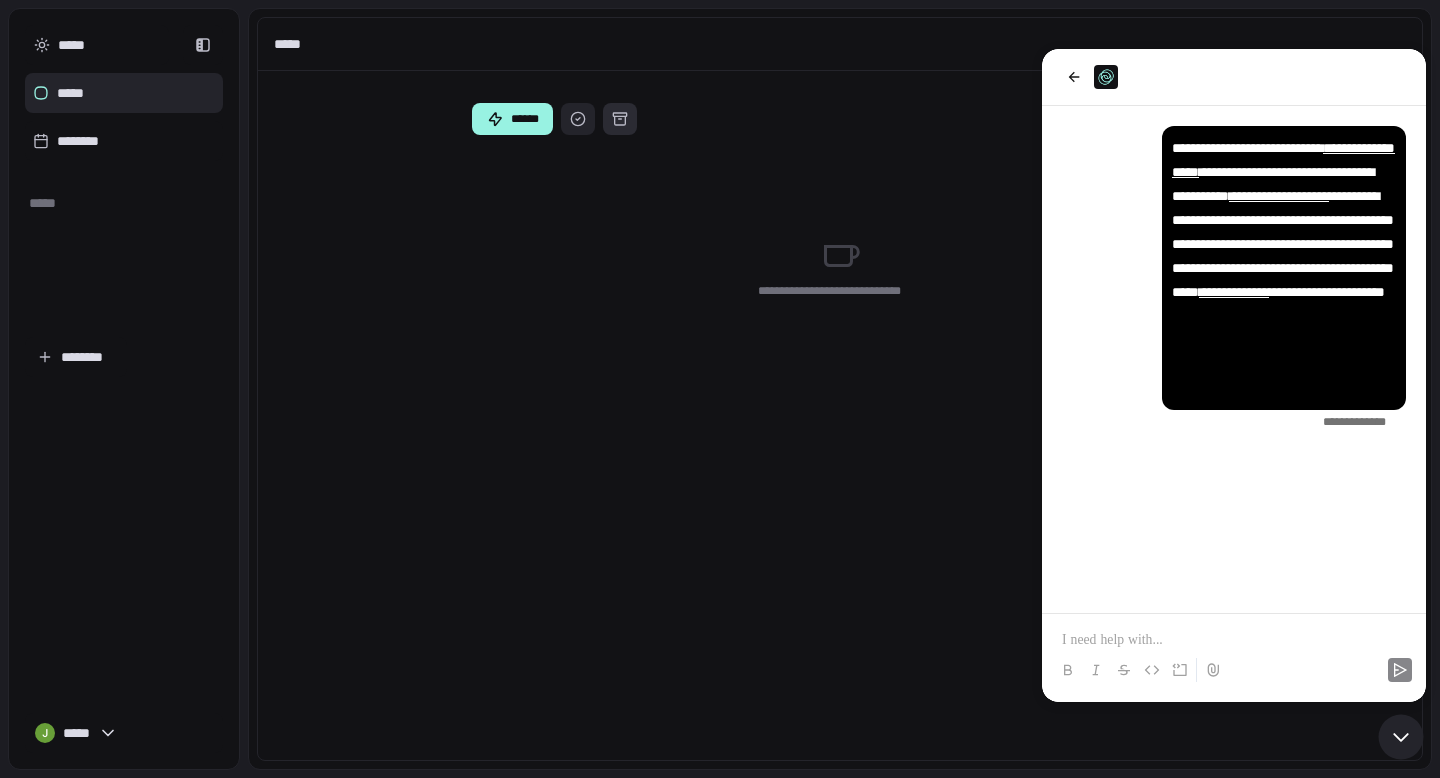 click at bounding box center [620, 119] 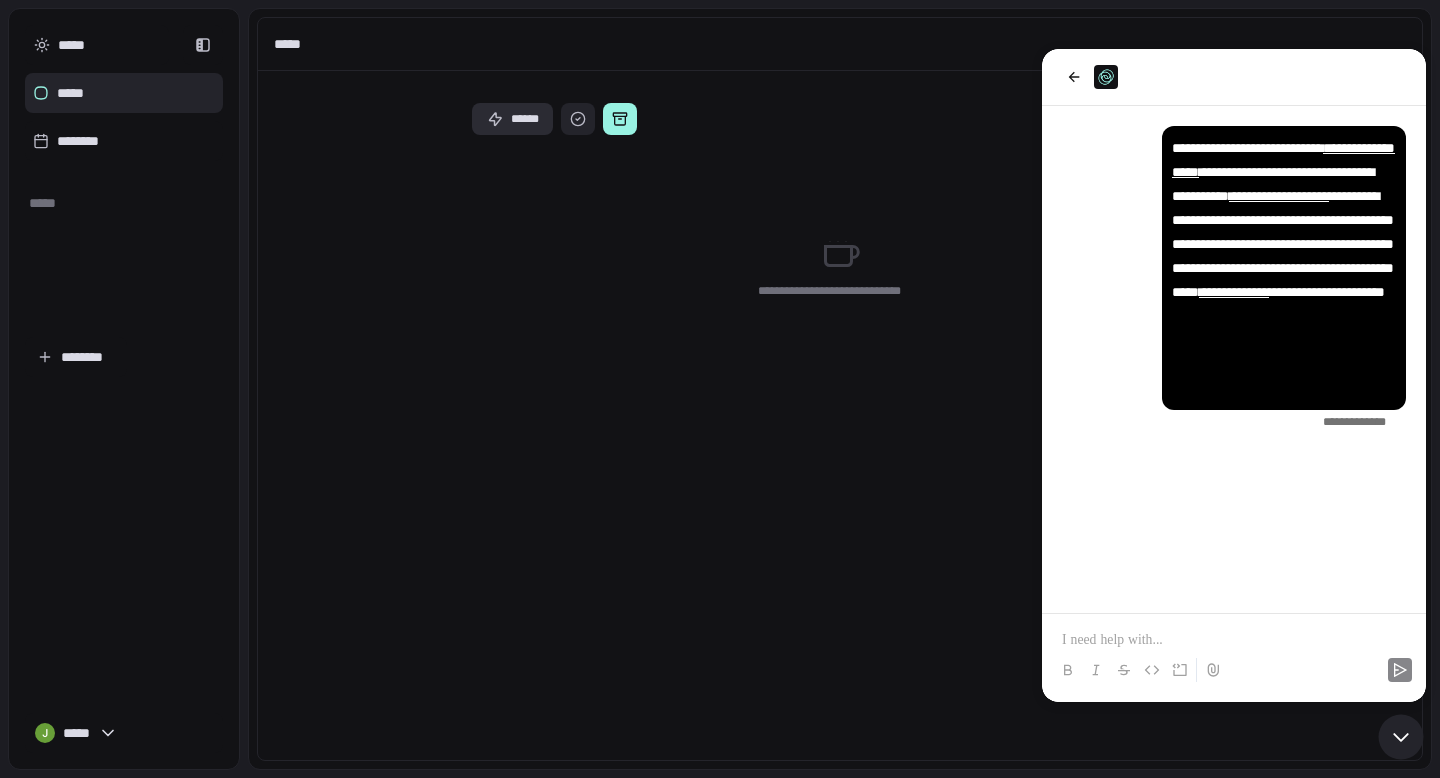 click on "******" at bounding box center (512, 119) 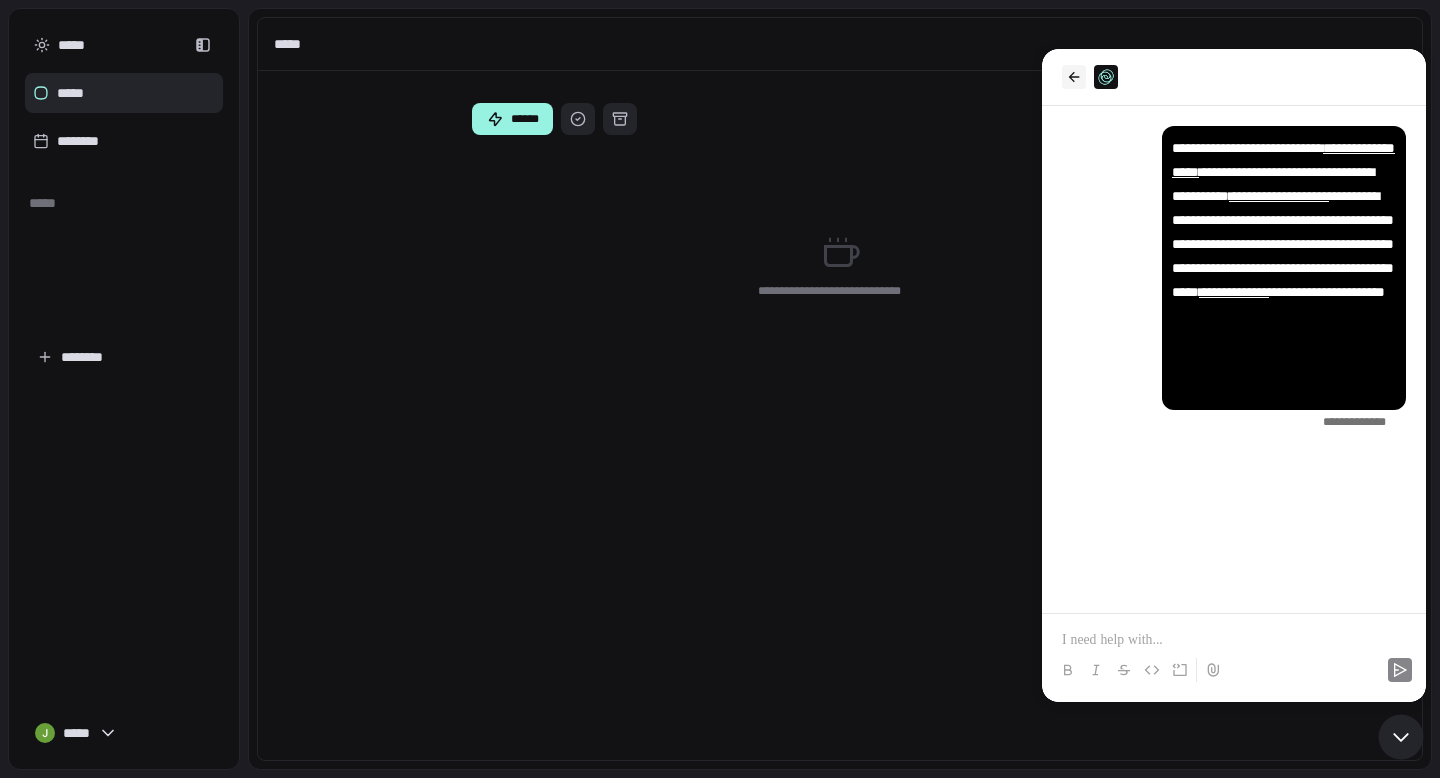 click 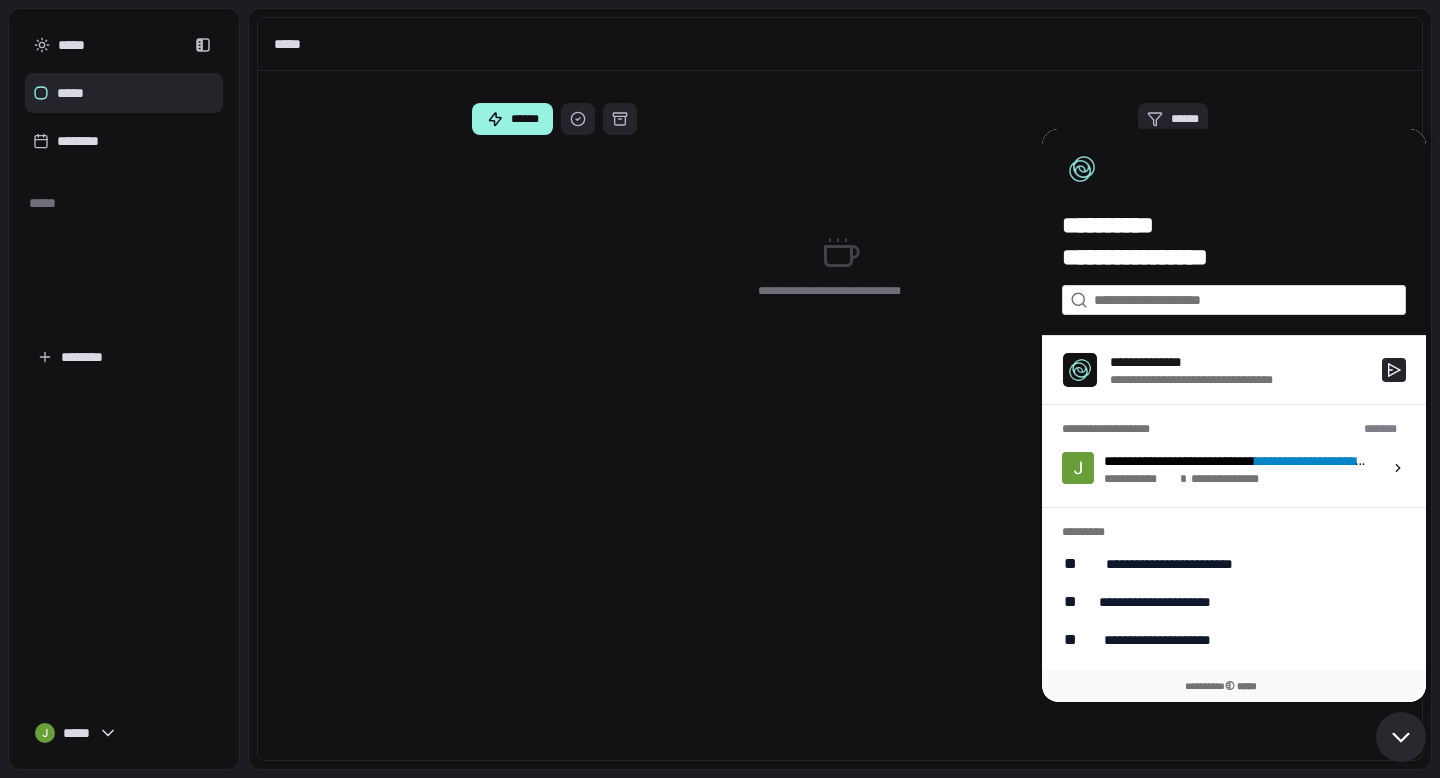 click 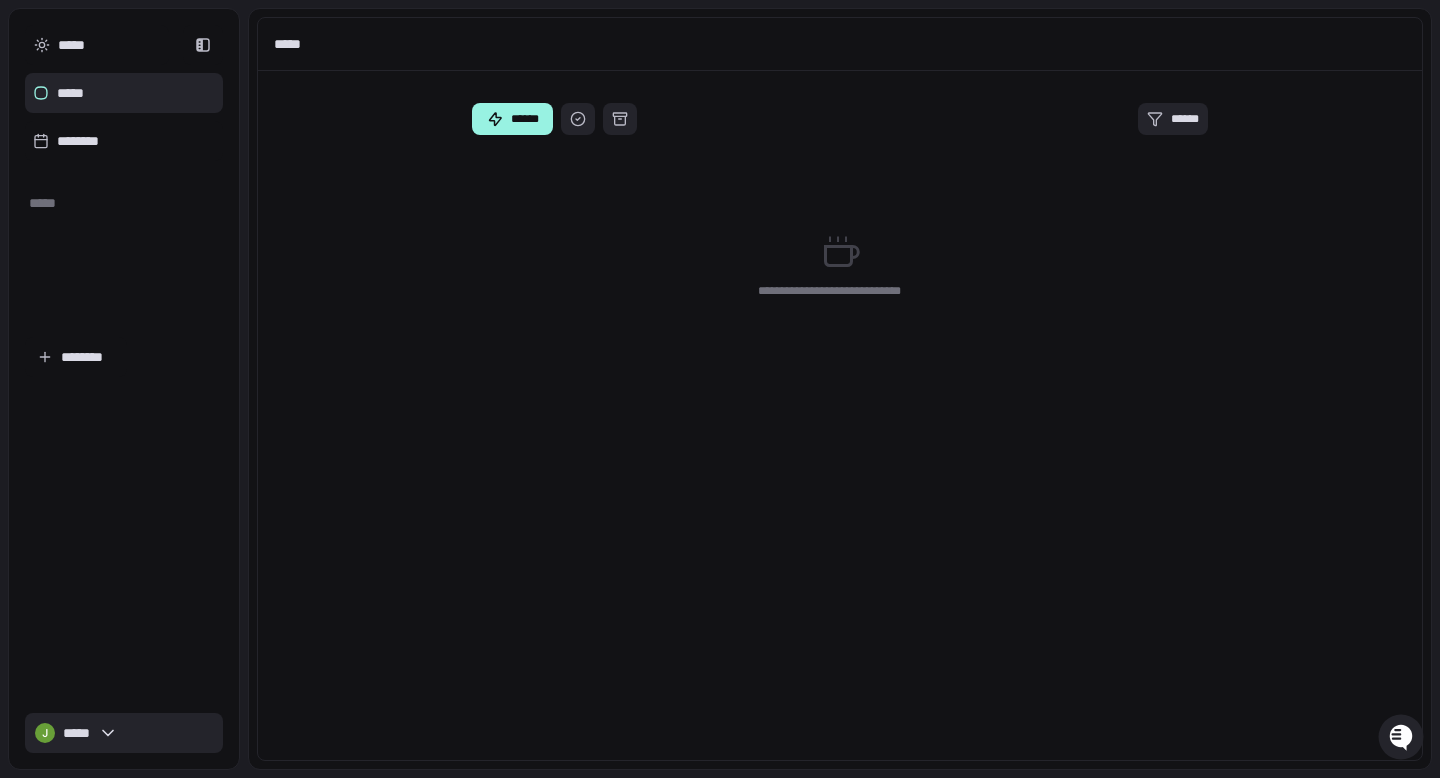click on "*****" at bounding box center [124, 733] 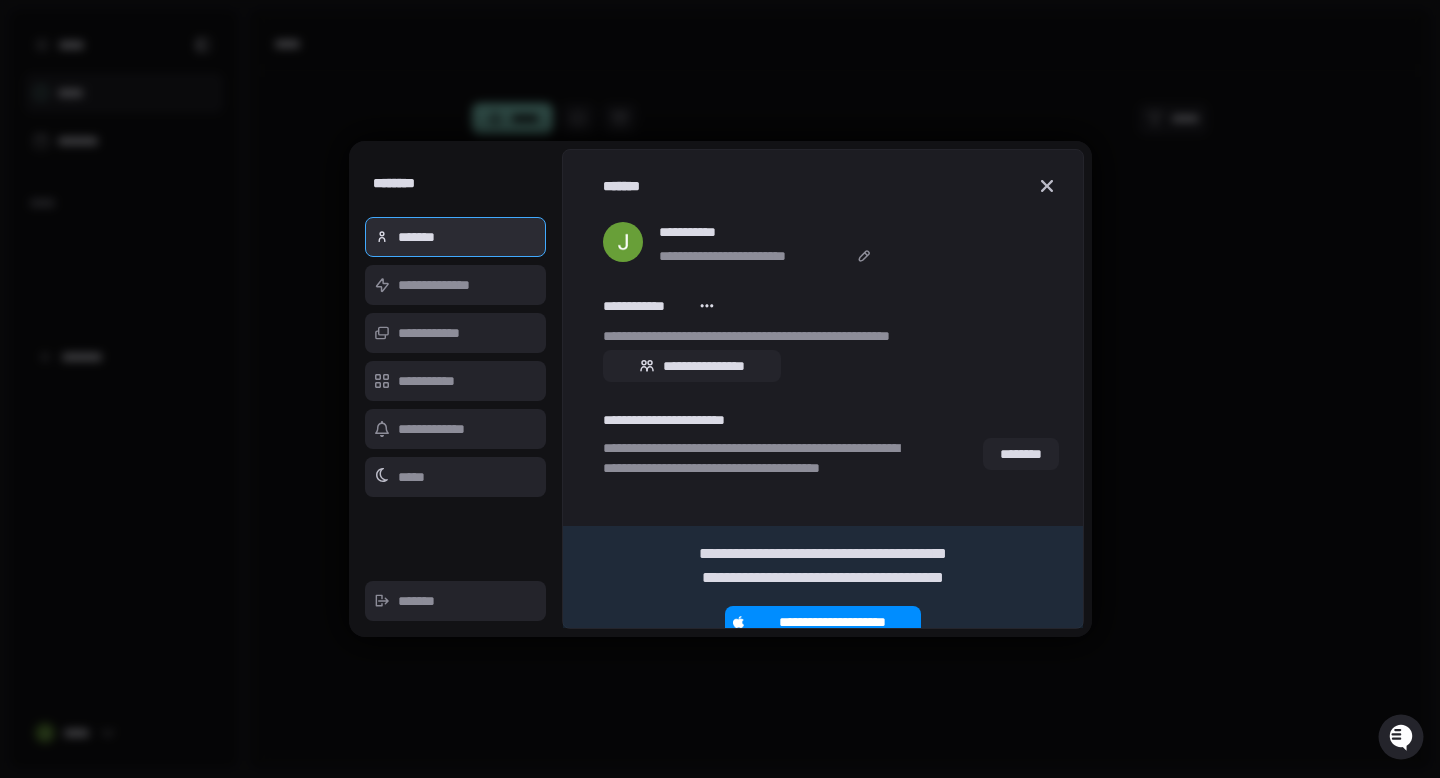 scroll, scrollTop: 26, scrollLeft: 0, axis: vertical 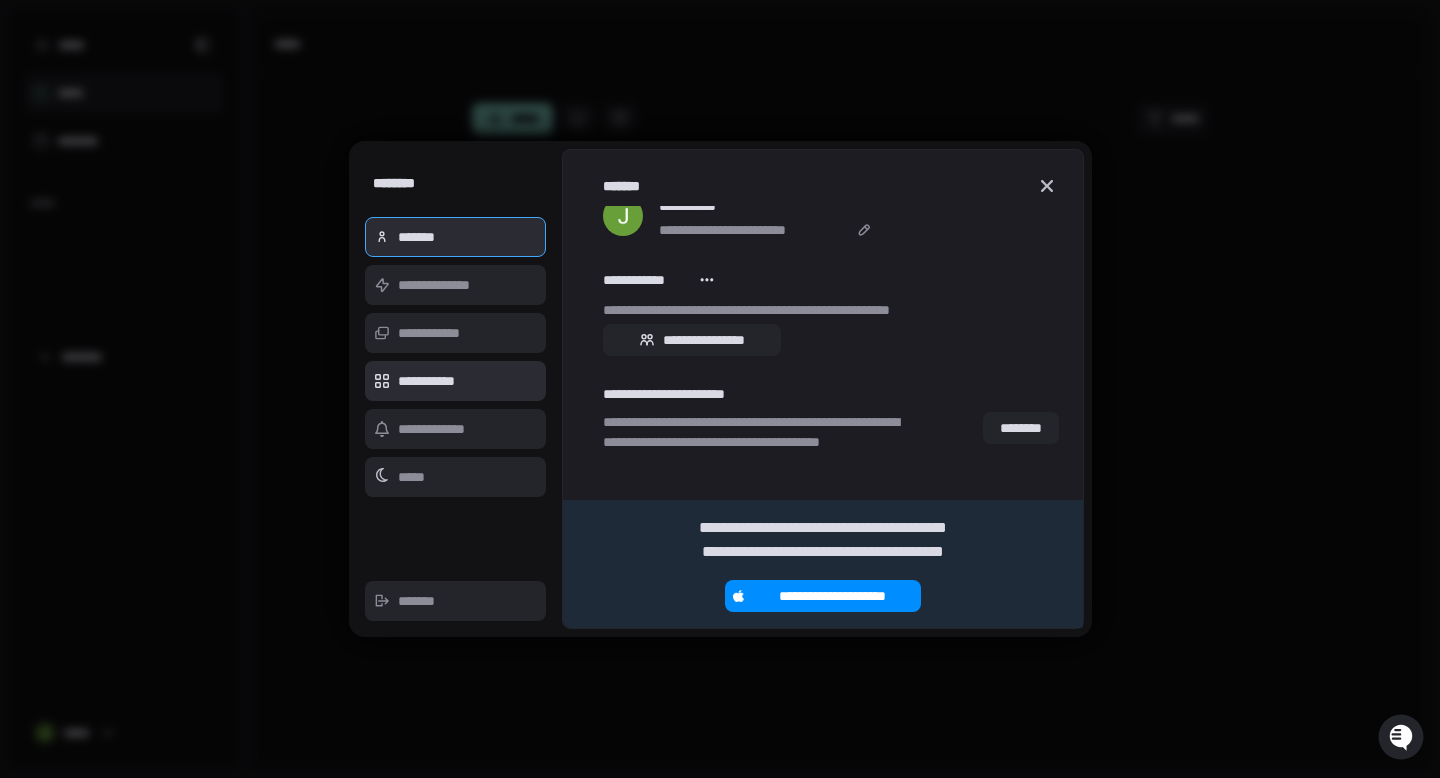 click on "**********" at bounding box center [456, 381] 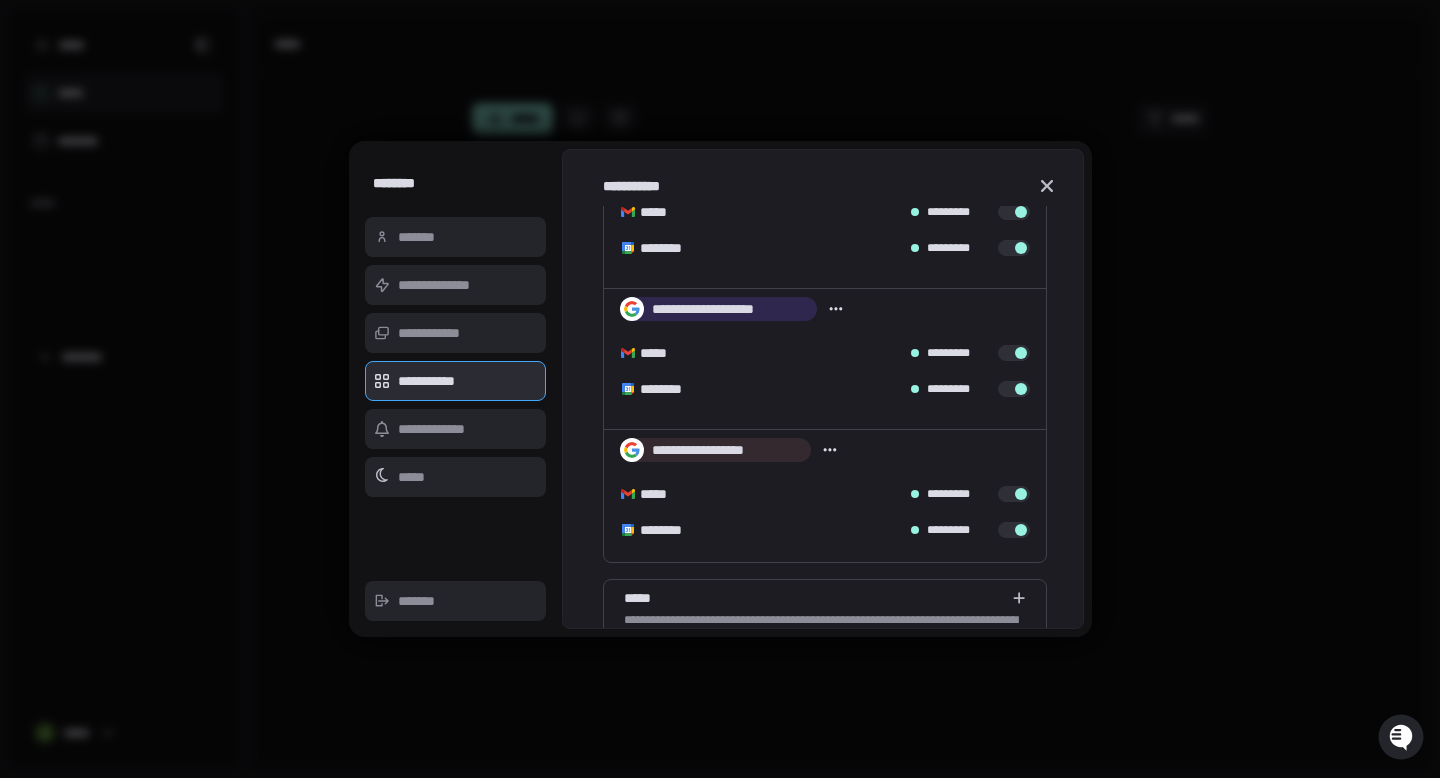 scroll, scrollTop: 0, scrollLeft: 0, axis: both 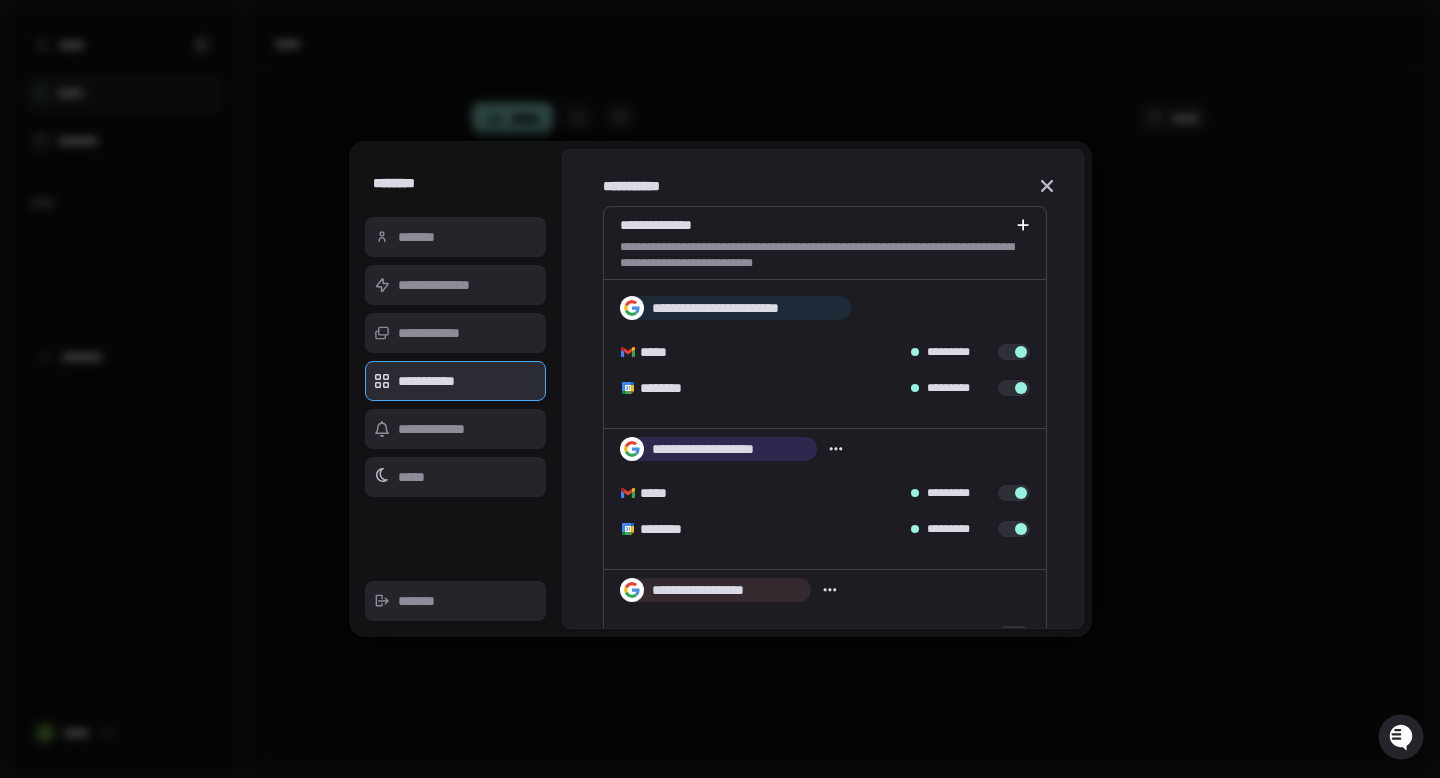 click 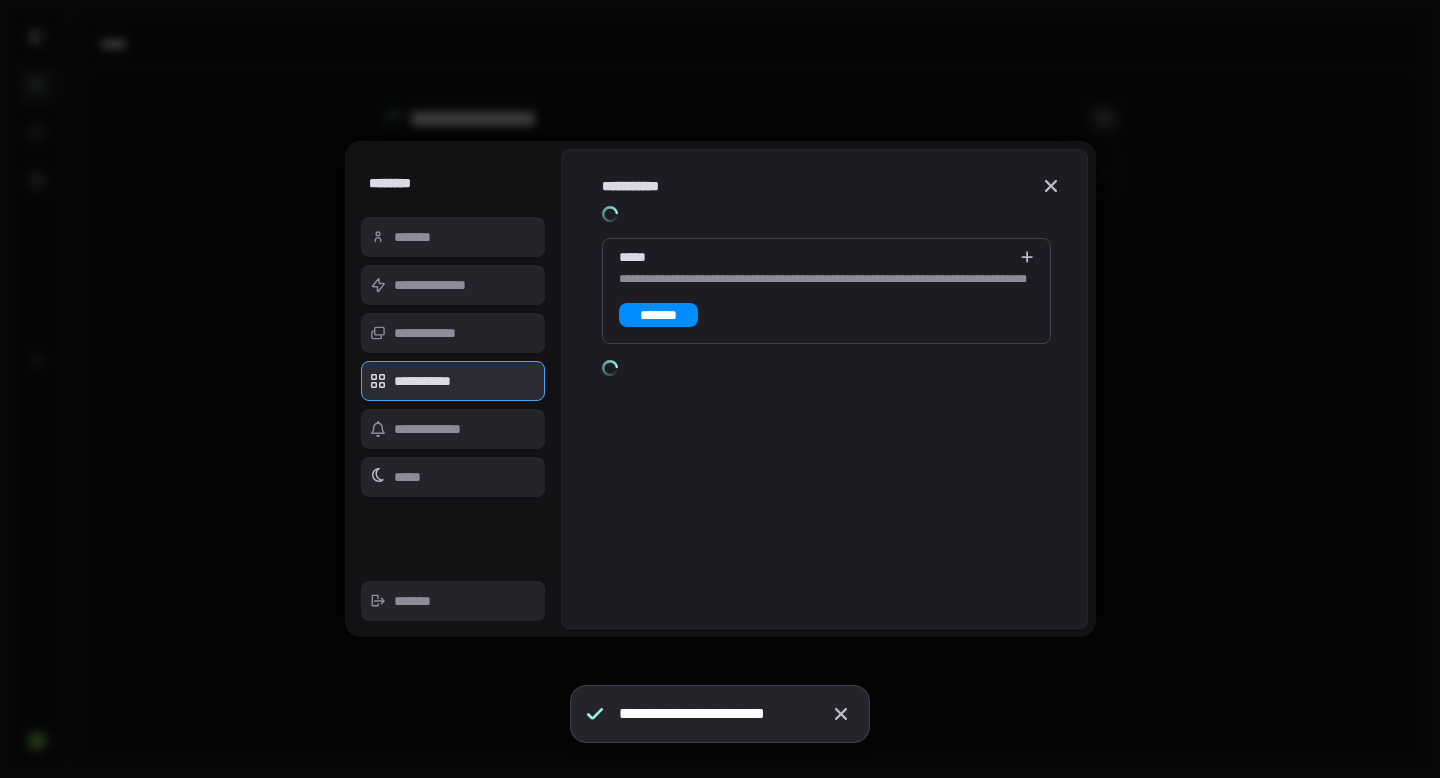 scroll, scrollTop: 0, scrollLeft: 0, axis: both 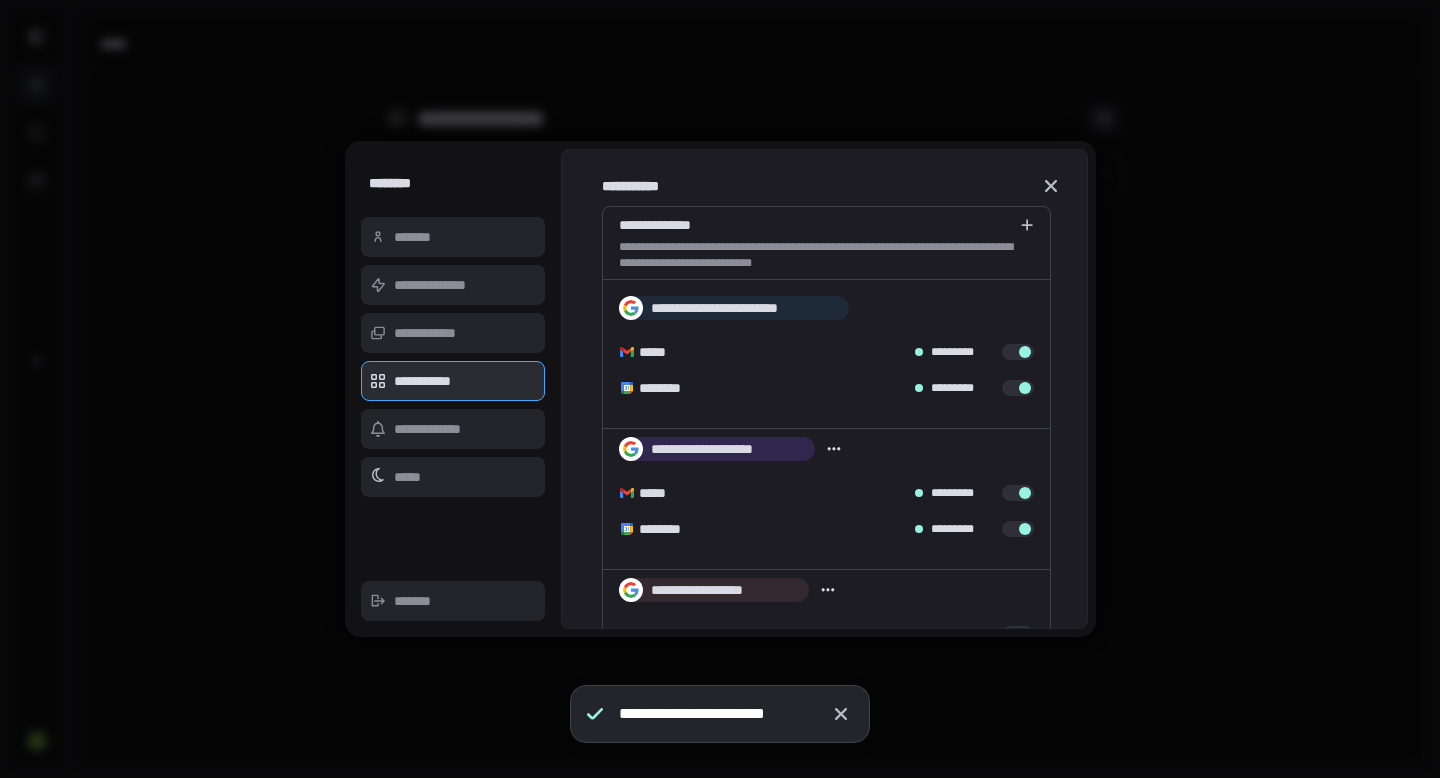 type on "*" 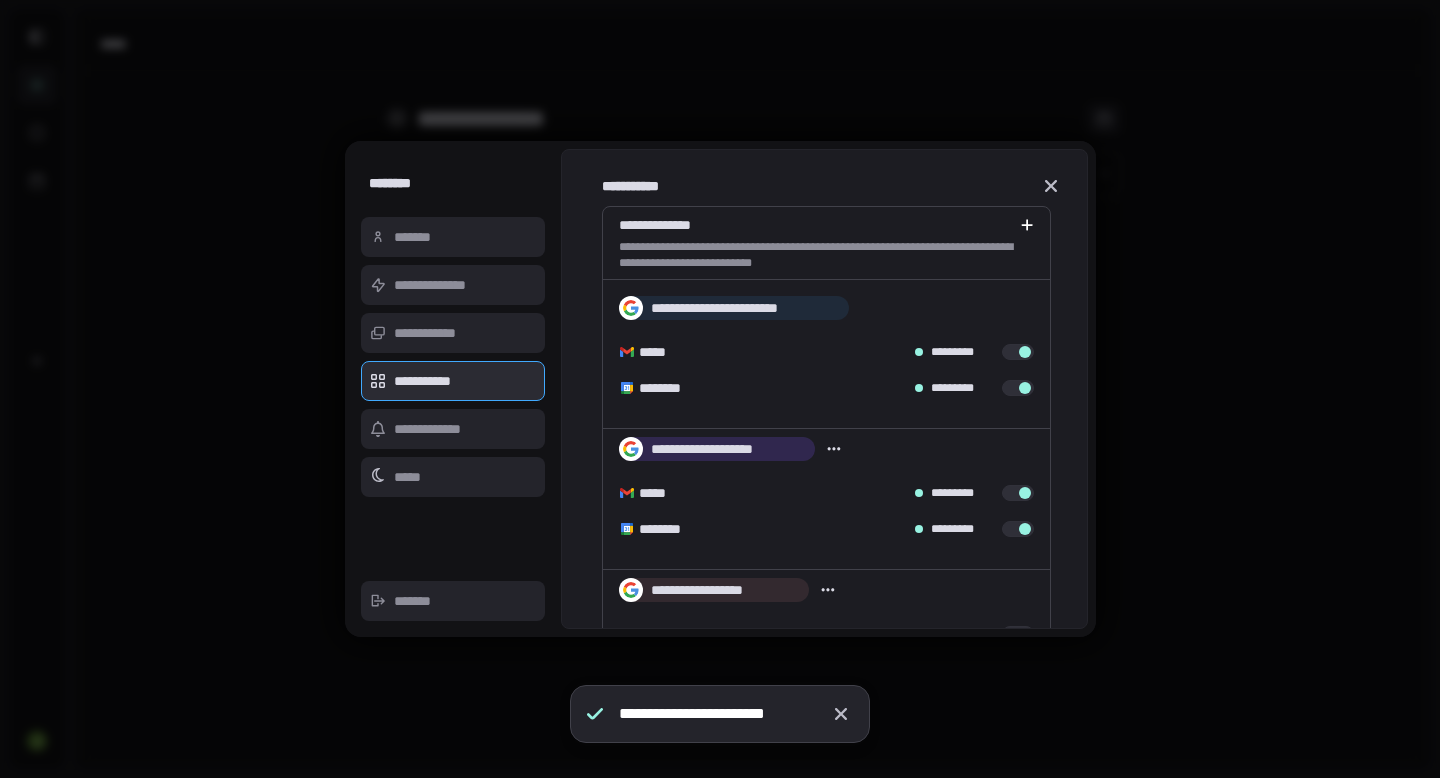 click 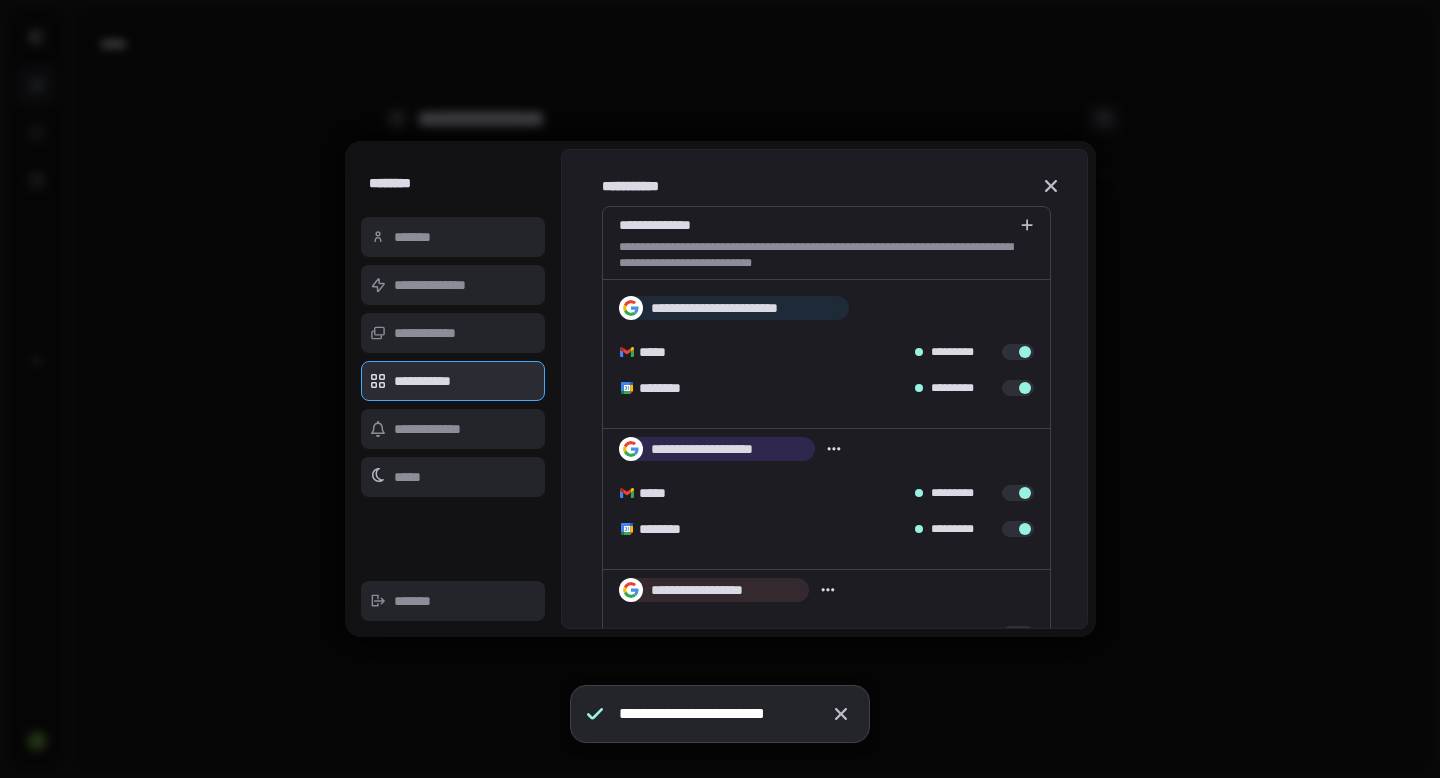 scroll, scrollTop: 0, scrollLeft: 0, axis: both 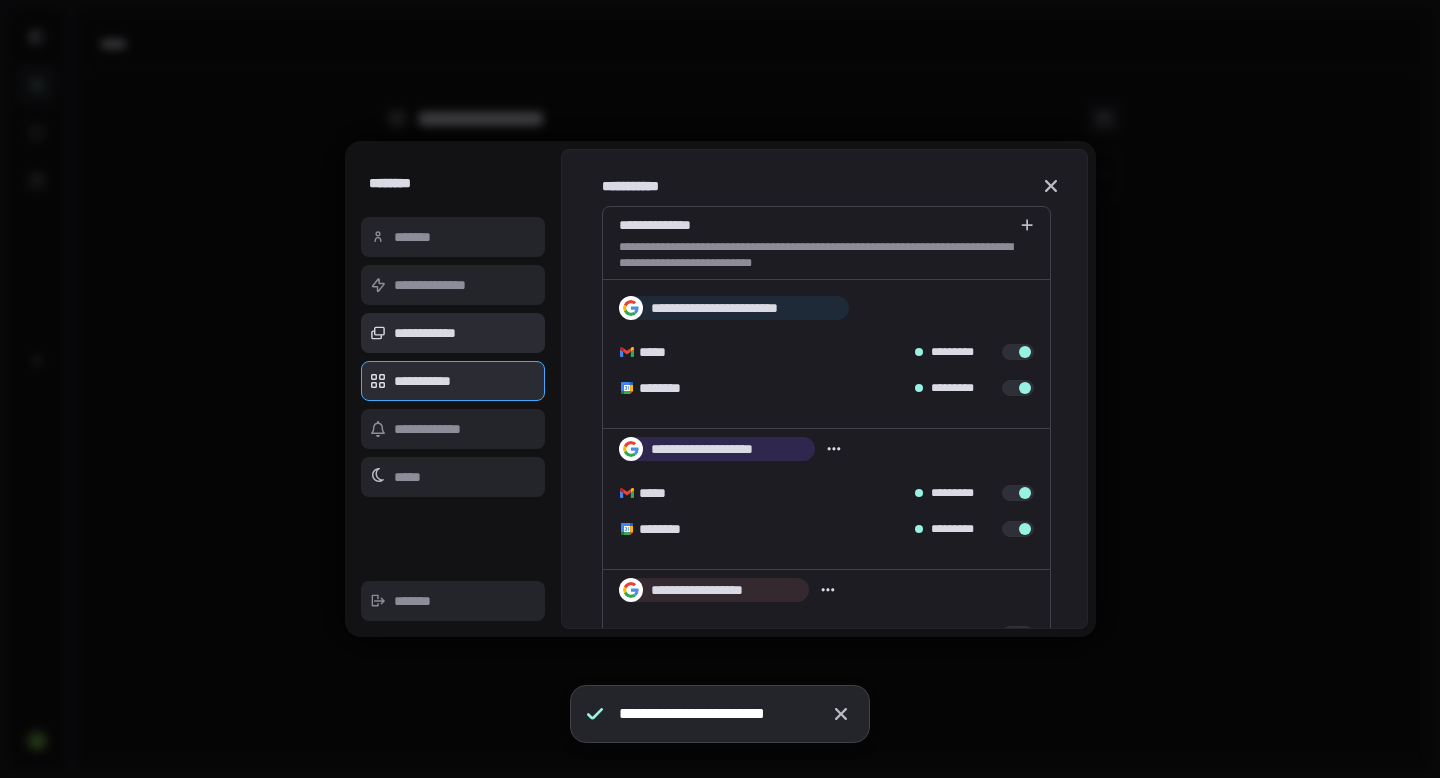 click on "**********" at bounding box center (453, 333) 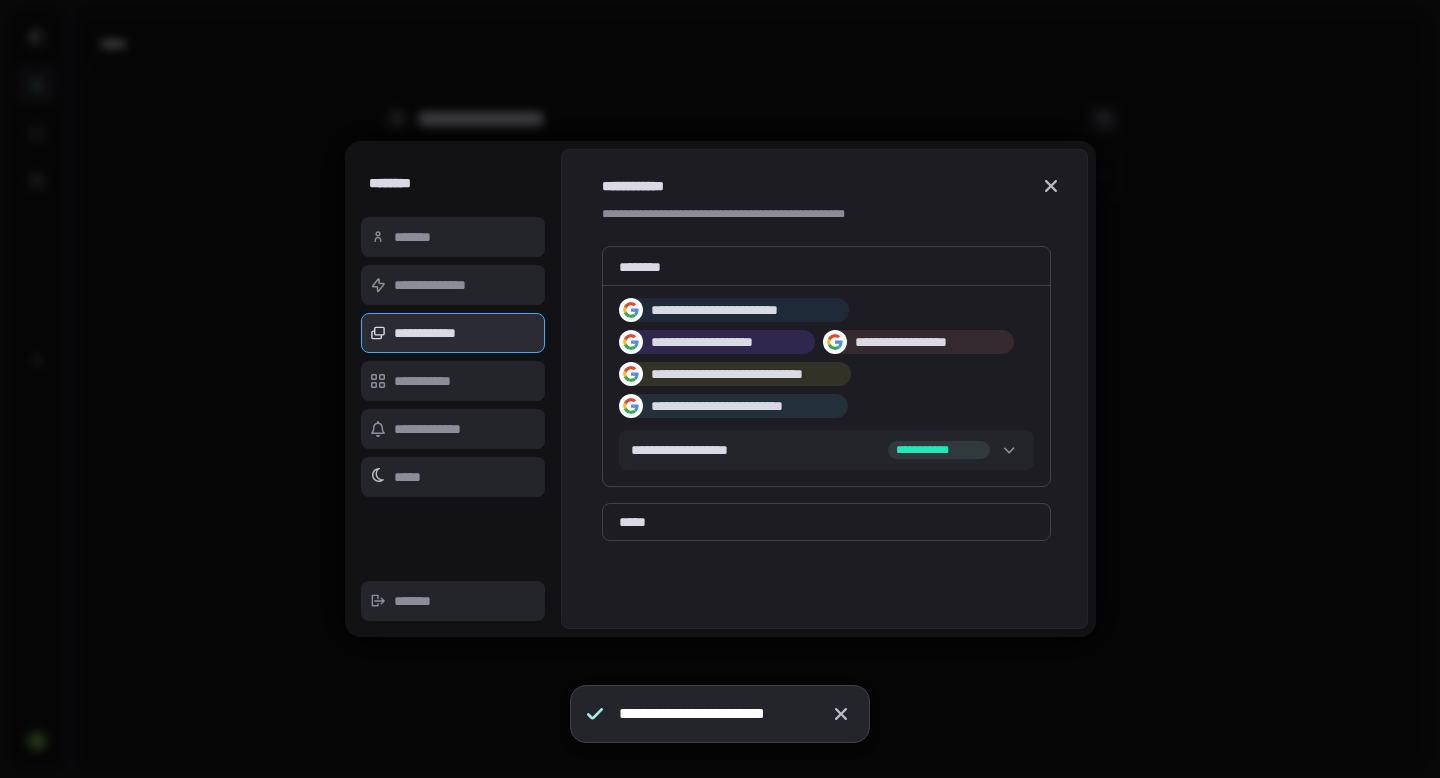 scroll, scrollTop: 0, scrollLeft: 0, axis: both 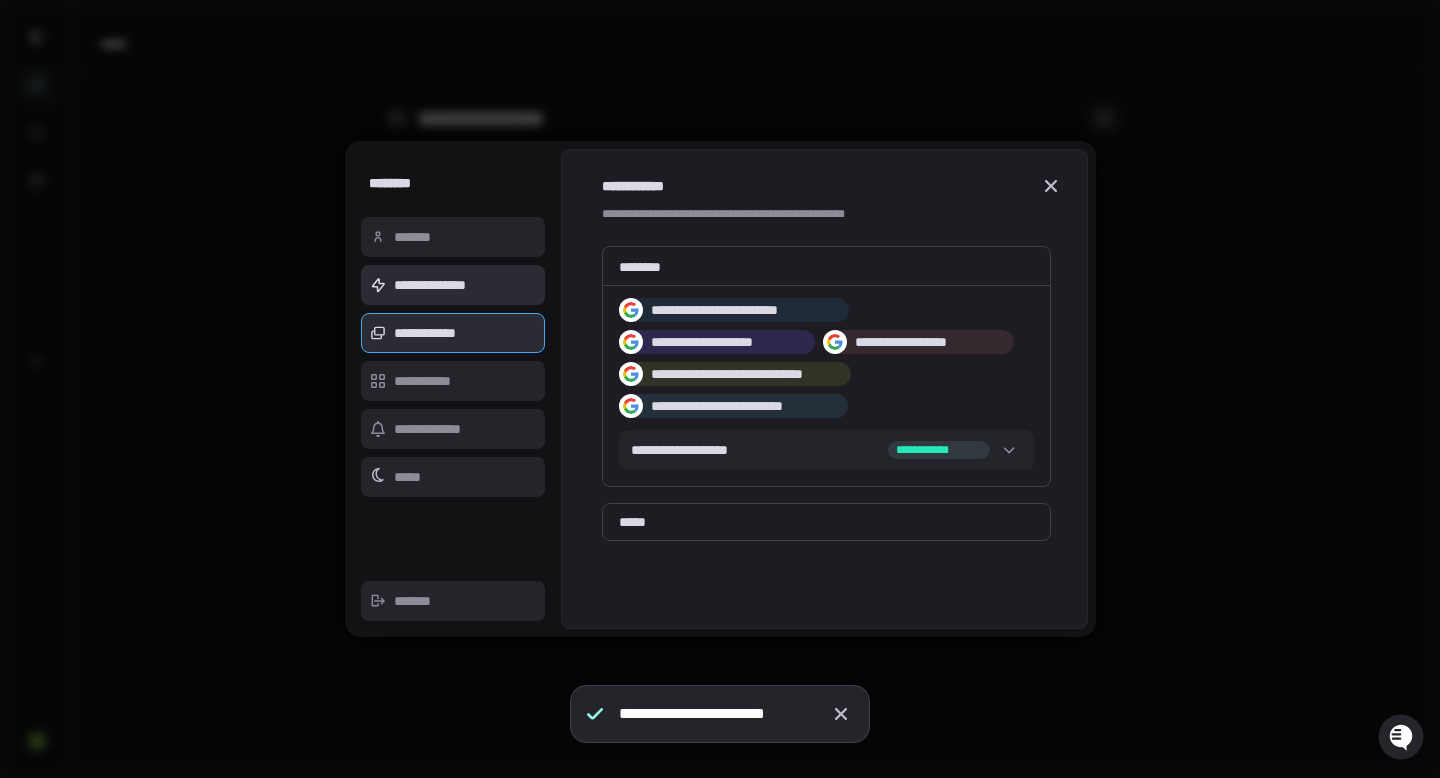click on "**********" at bounding box center (453, 285) 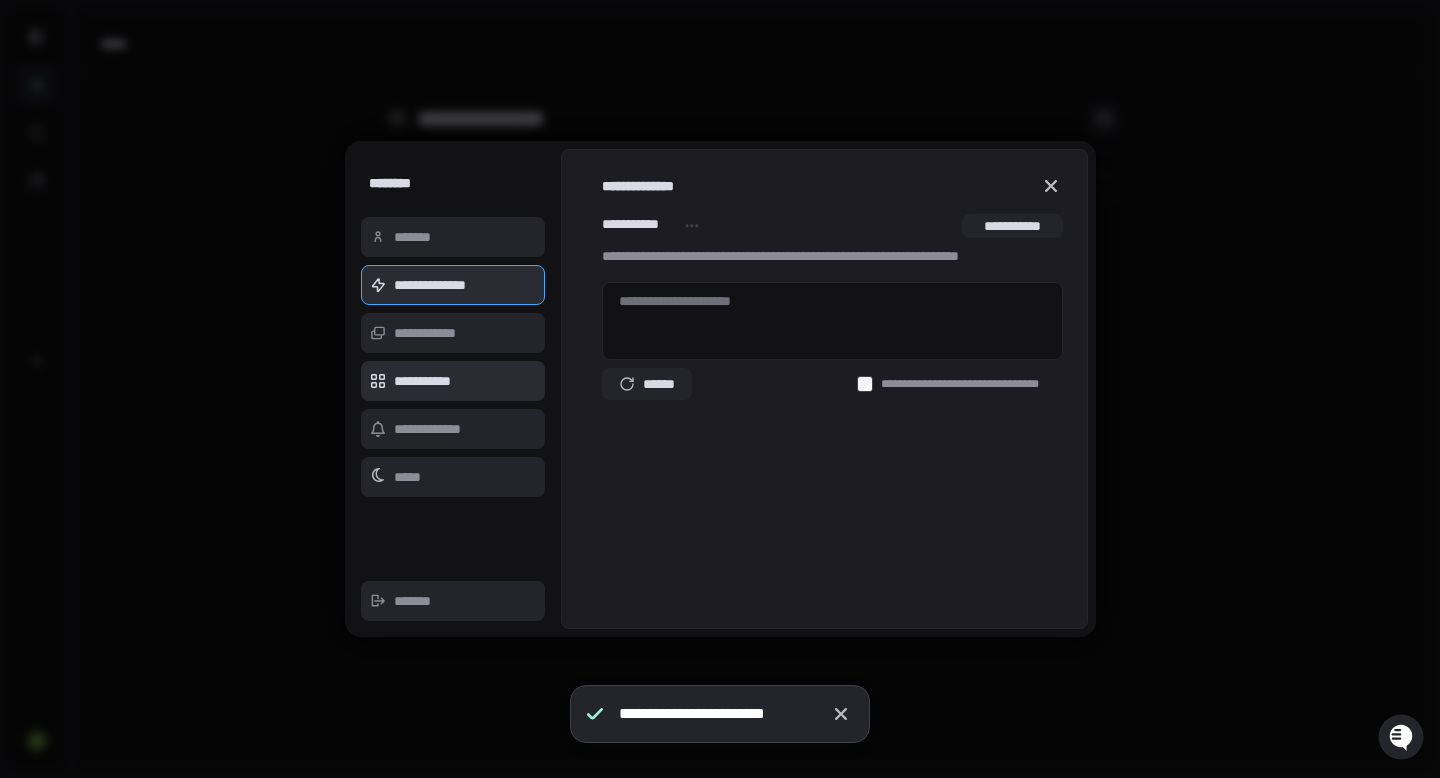 click on "**********" at bounding box center (453, 381) 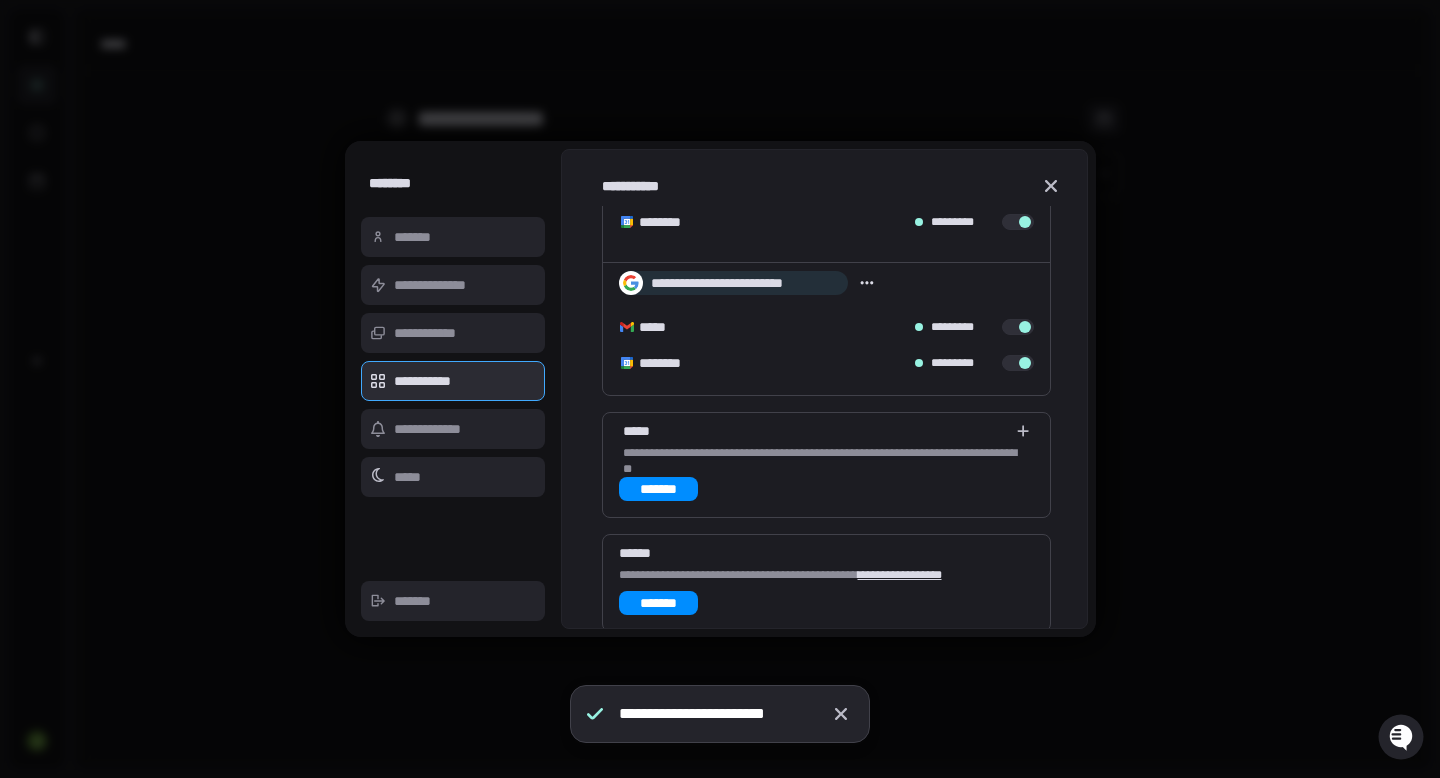 scroll, scrollTop: 593, scrollLeft: 0, axis: vertical 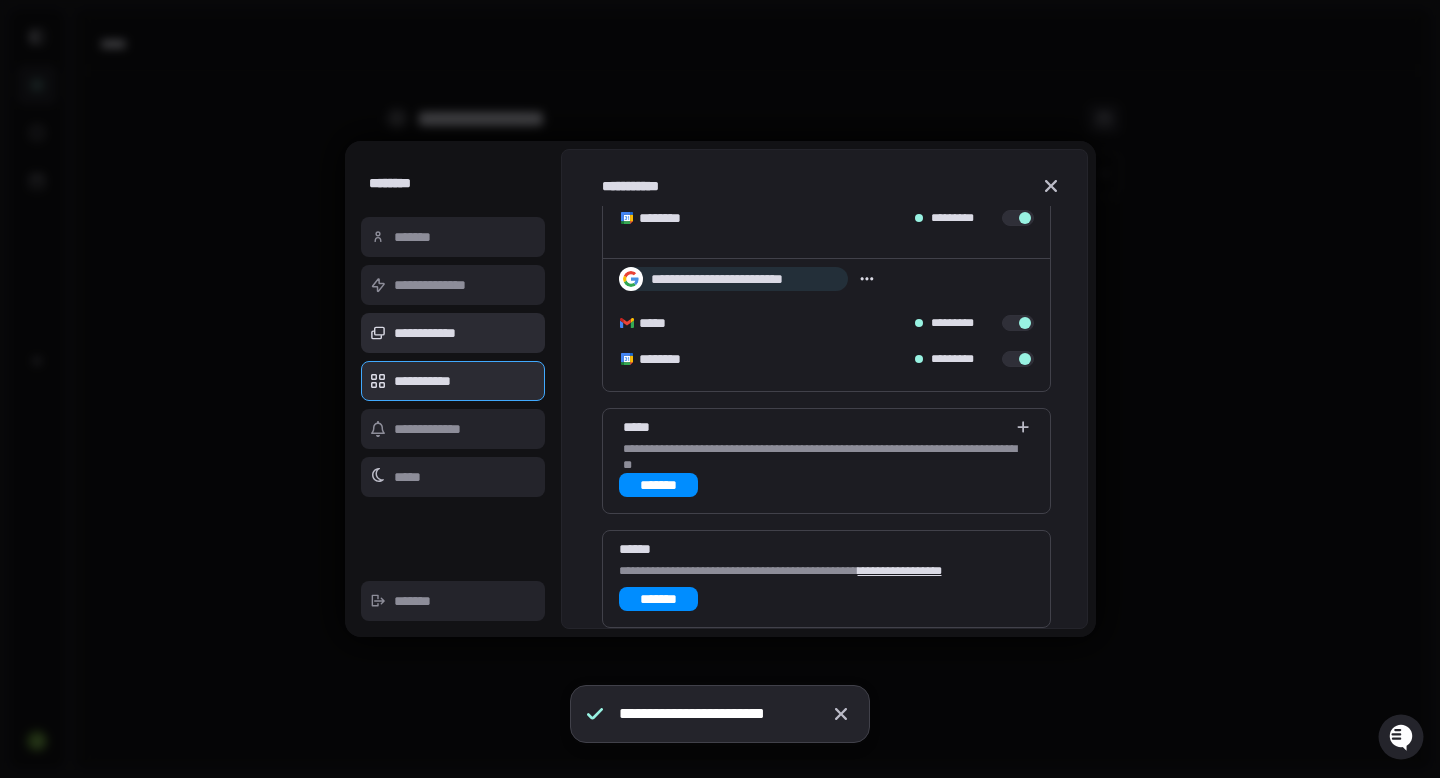 click on "**********" at bounding box center [453, 333] 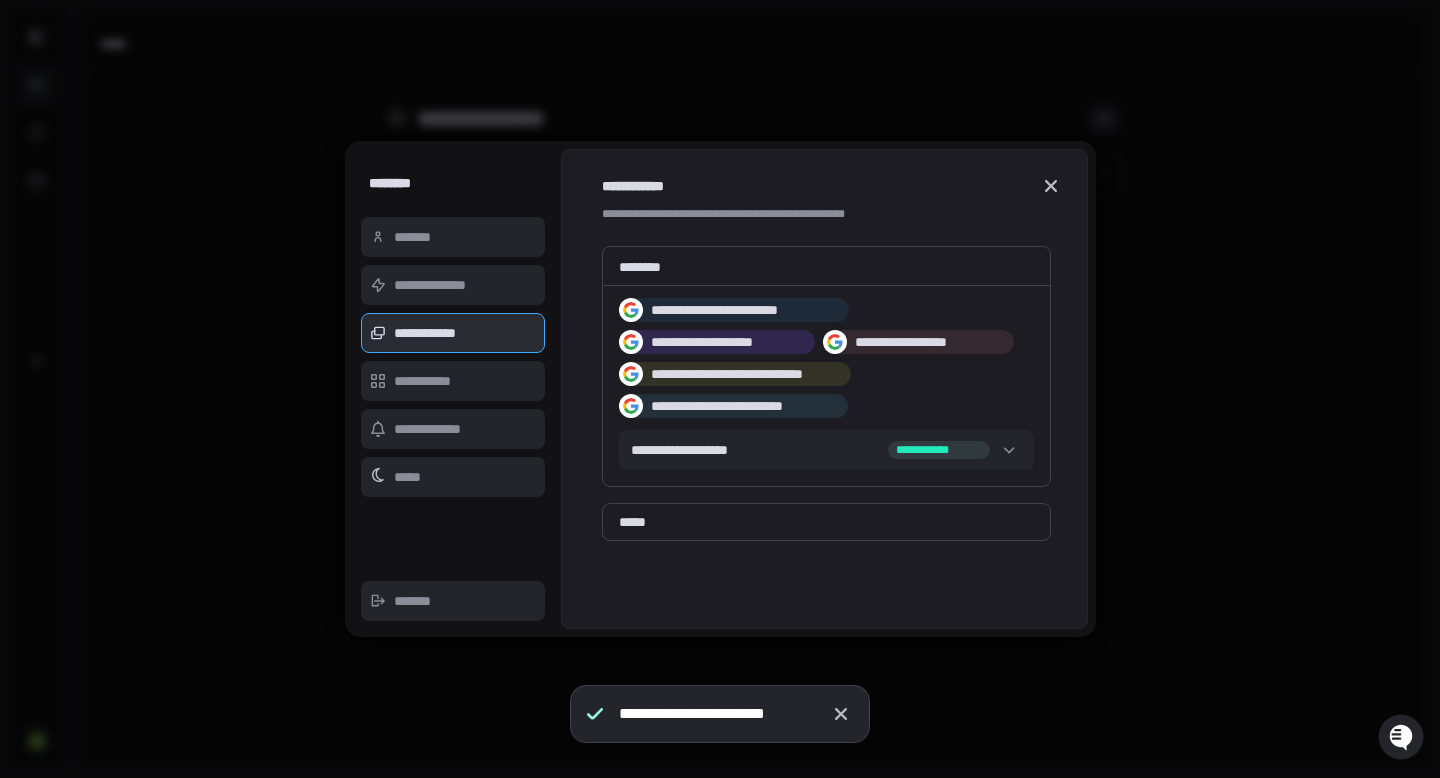 scroll, scrollTop: 0, scrollLeft: 0, axis: both 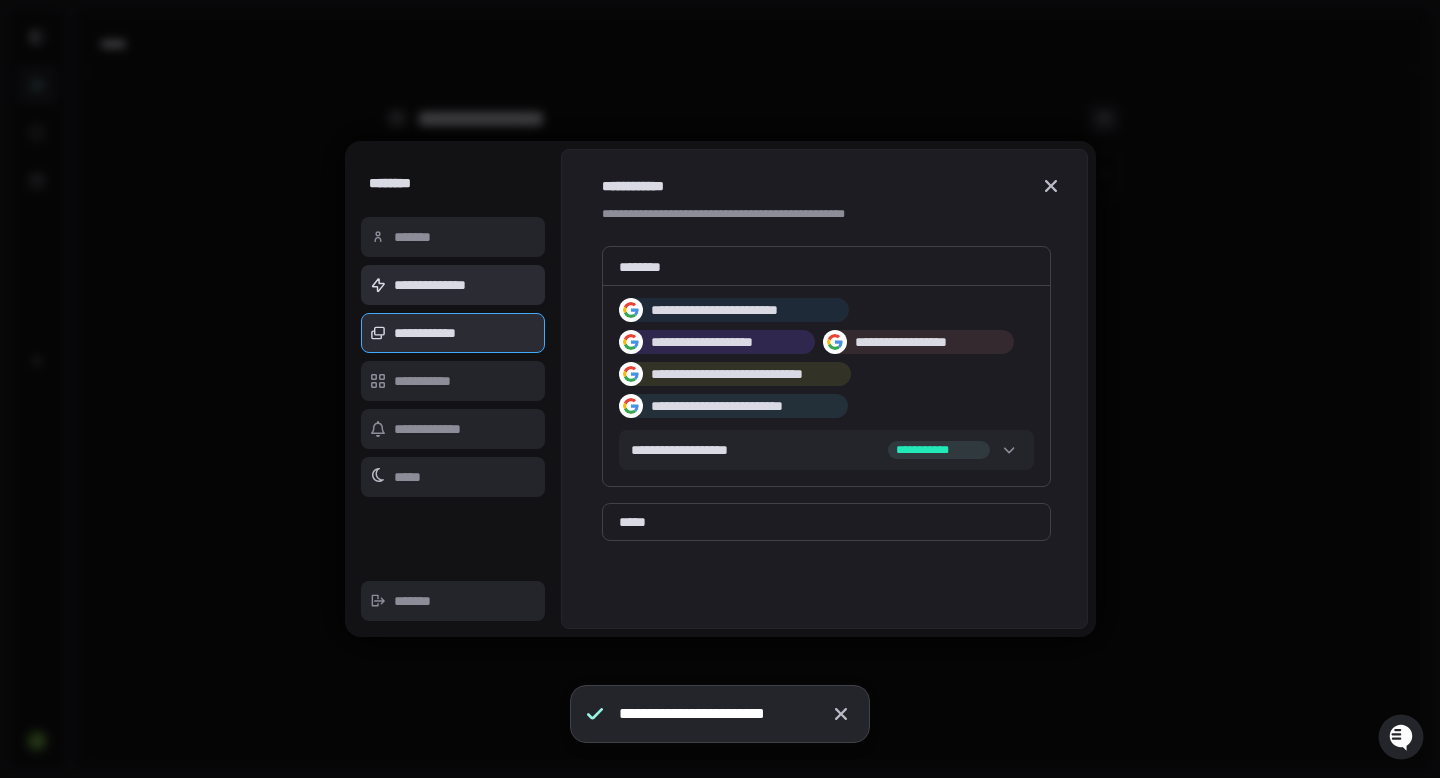 click on "**********" at bounding box center [453, 285] 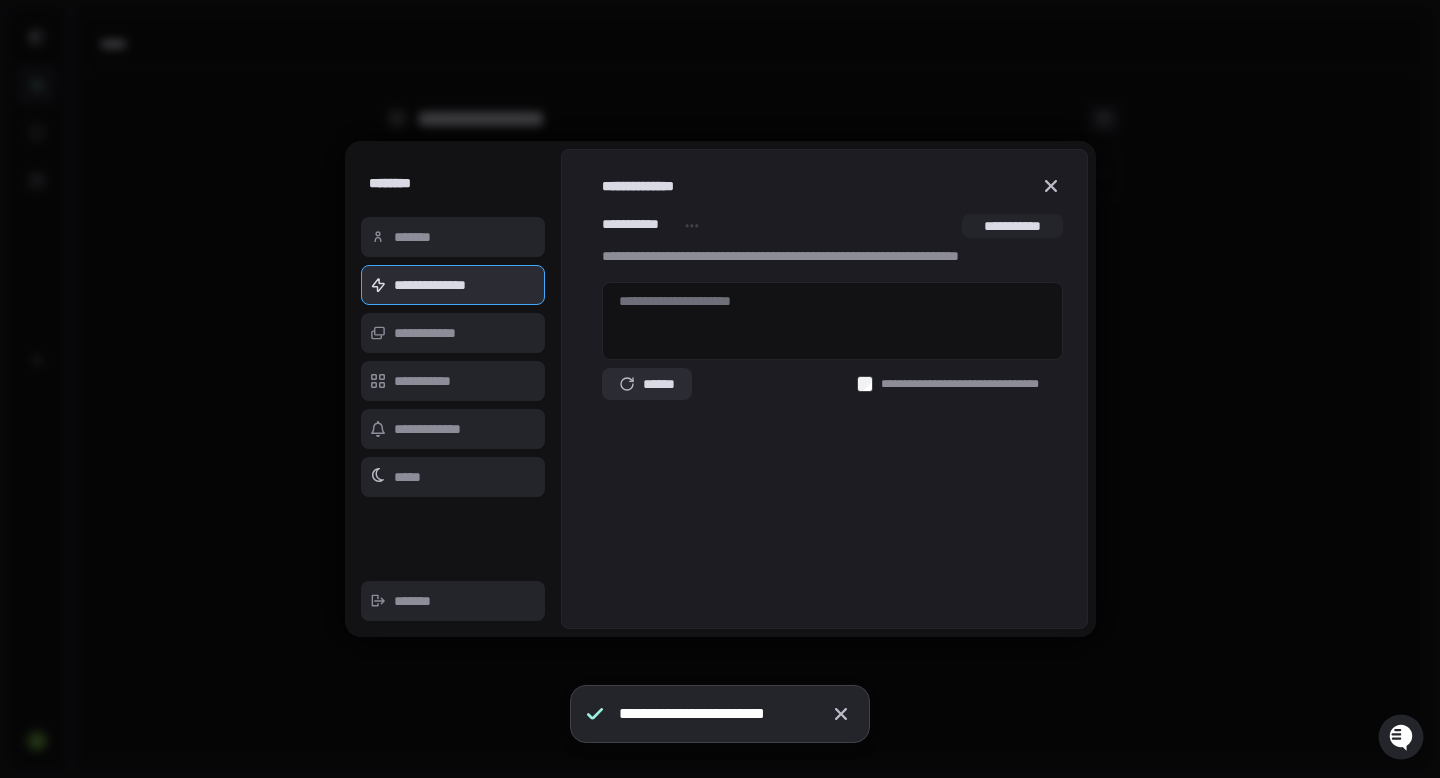 click on "******" at bounding box center (647, 384) 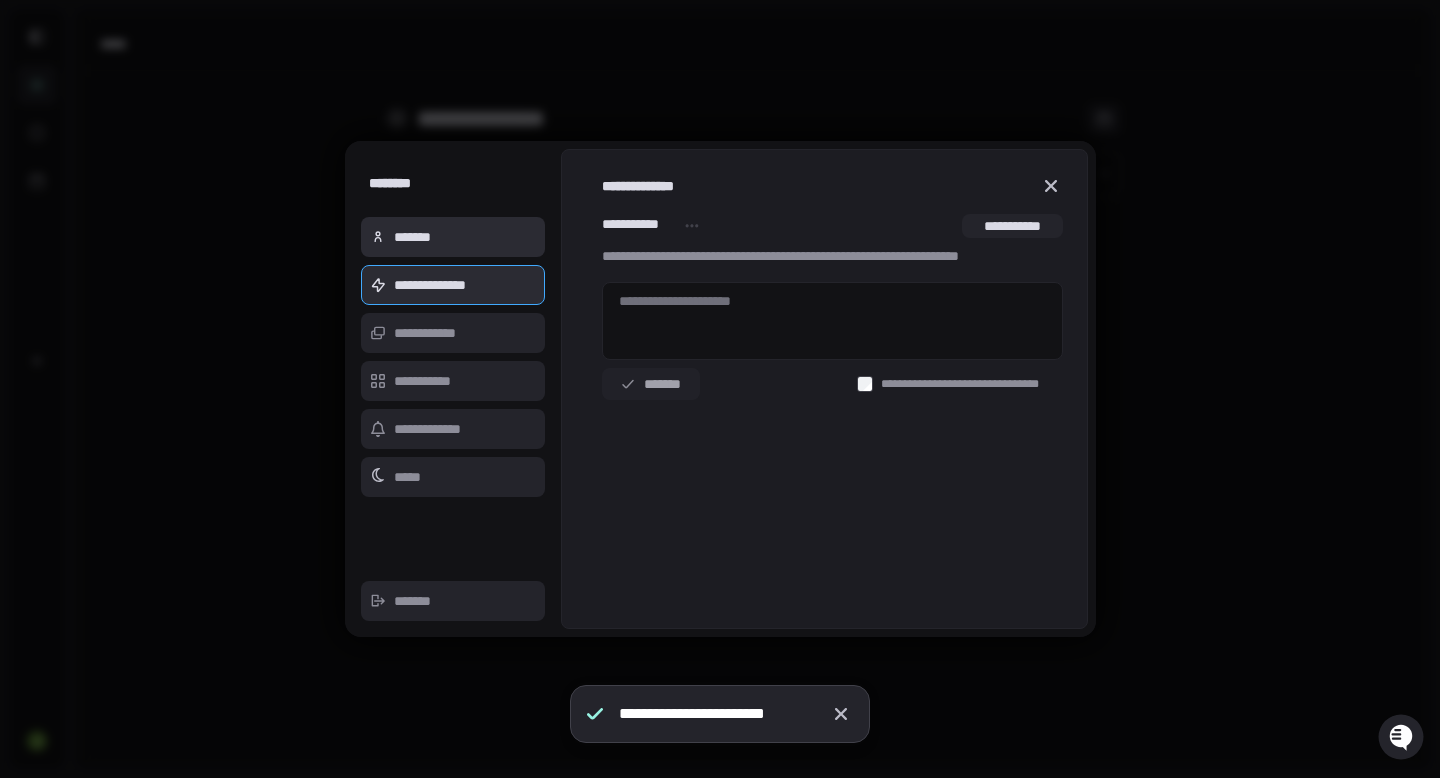 click on "*******" at bounding box center (453, 237) 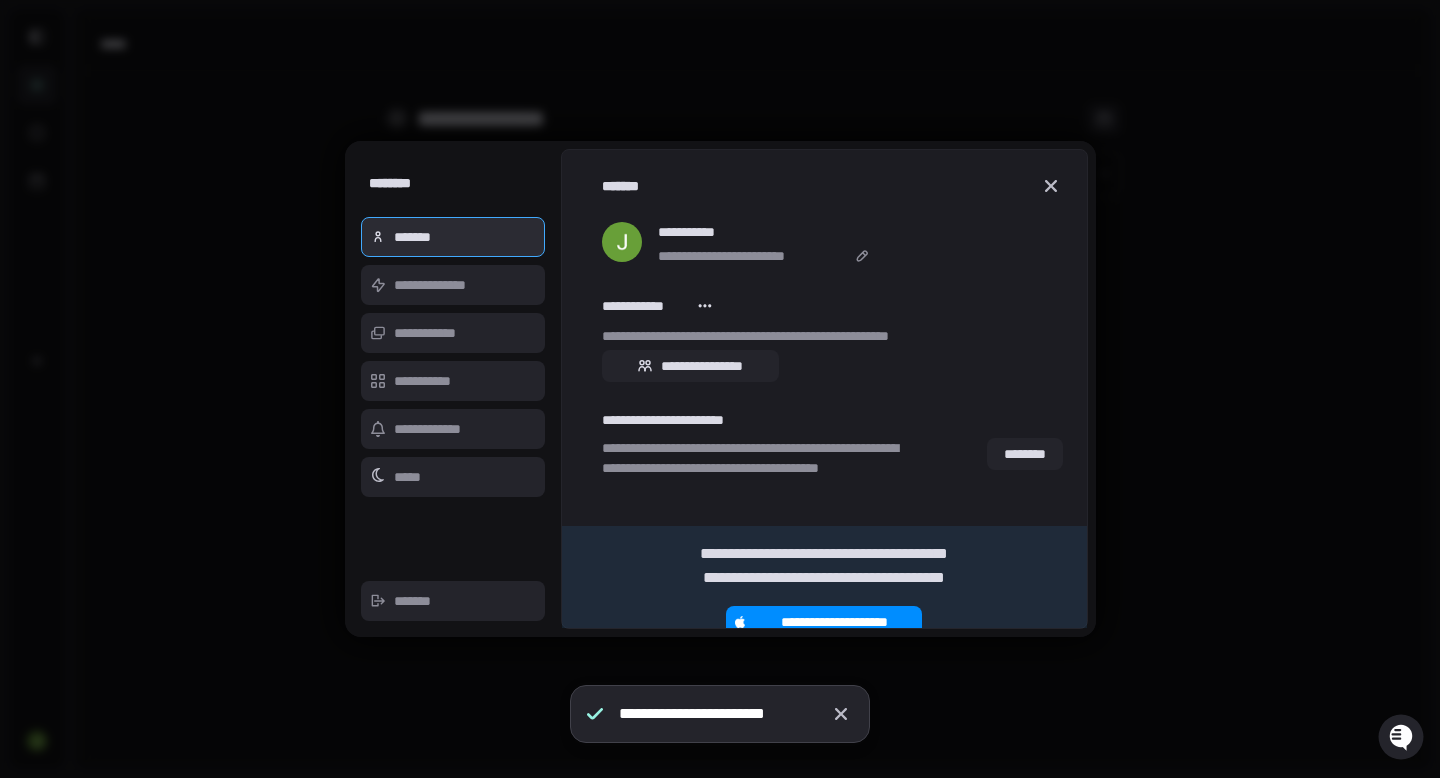 scroll, scrollTop: 26, scrollLeft: 0, axis: vertical 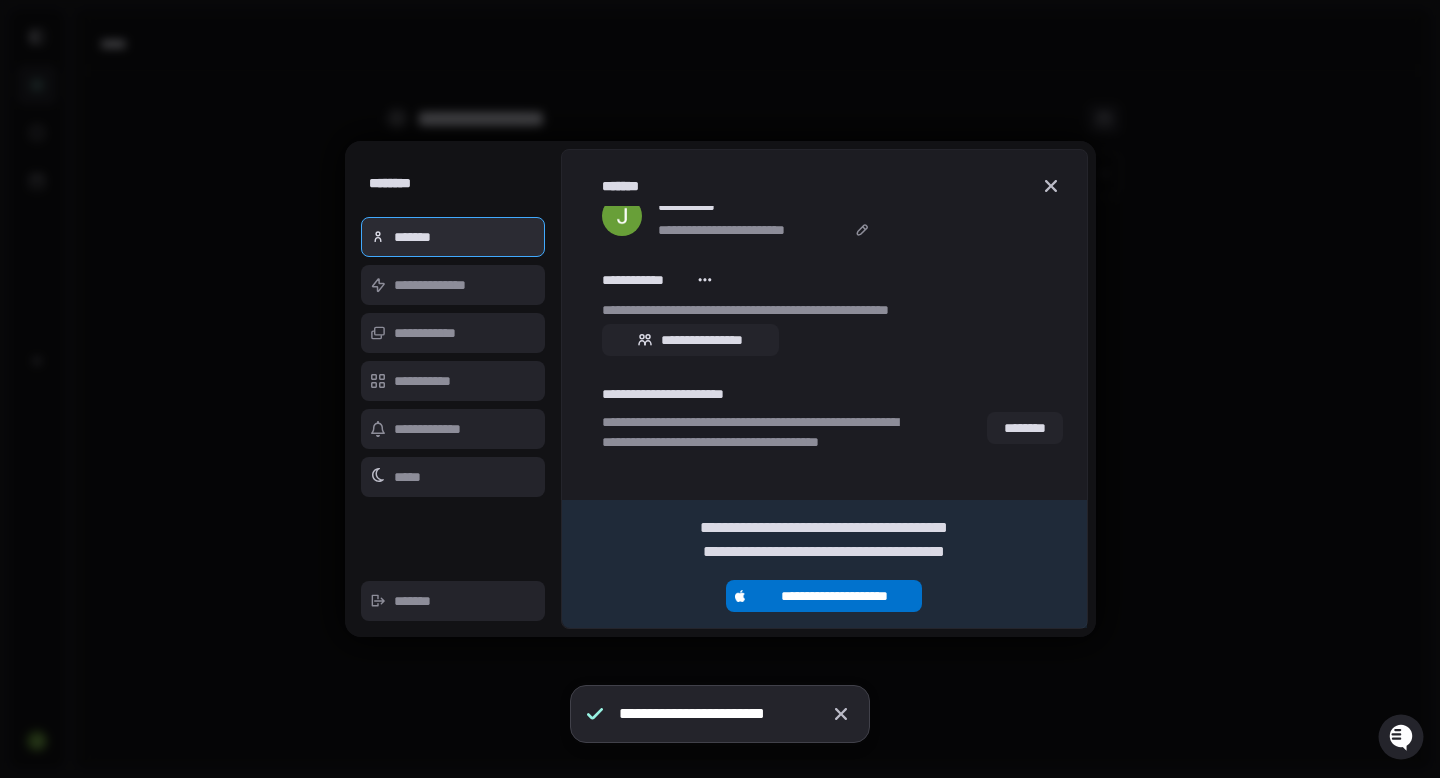 click on "**********" at bounding box center [834, 596] 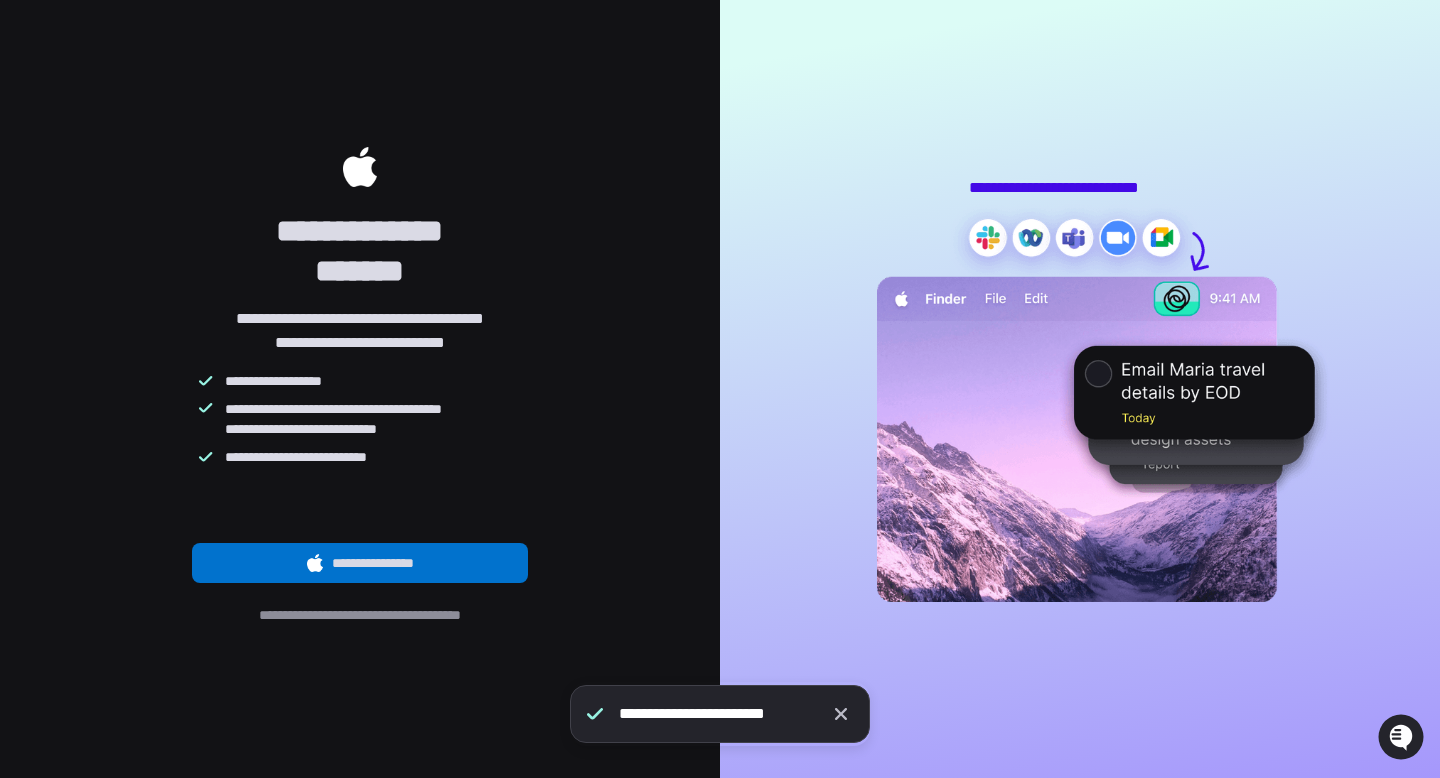 click on "**********" at bounding box center (360, 563) 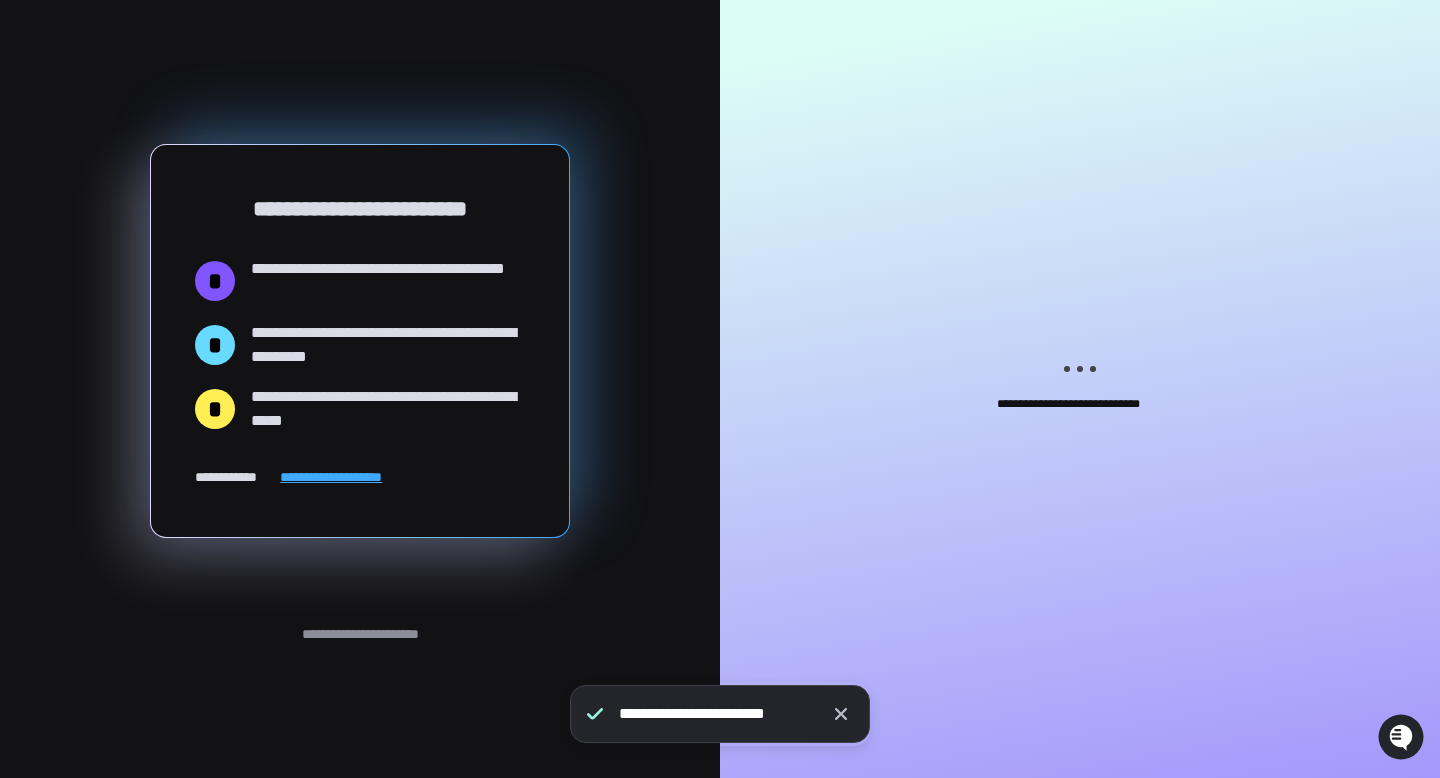click on "**********" at bounding box center (360, 341) 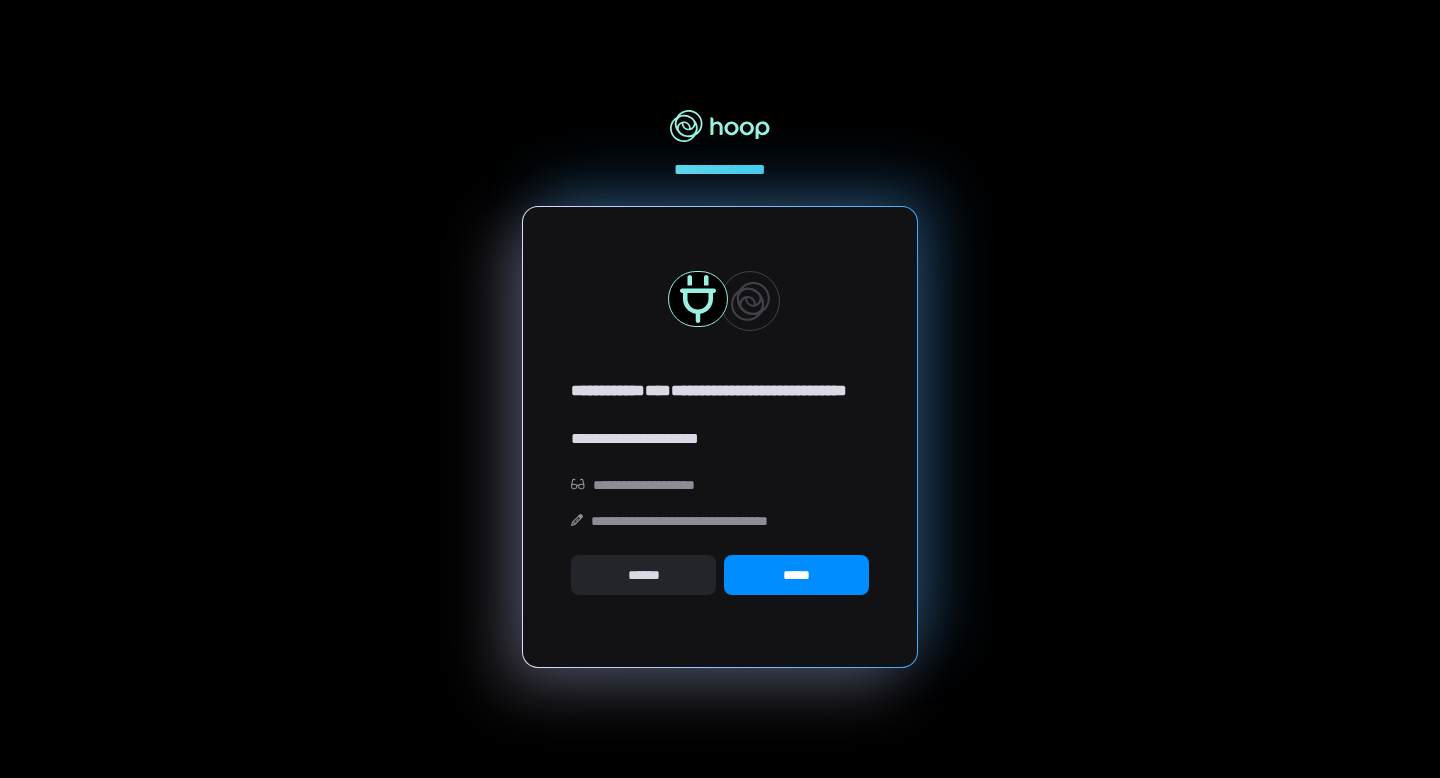 scroll, scrollTop: 0, scrollLeft: 0, axis: both 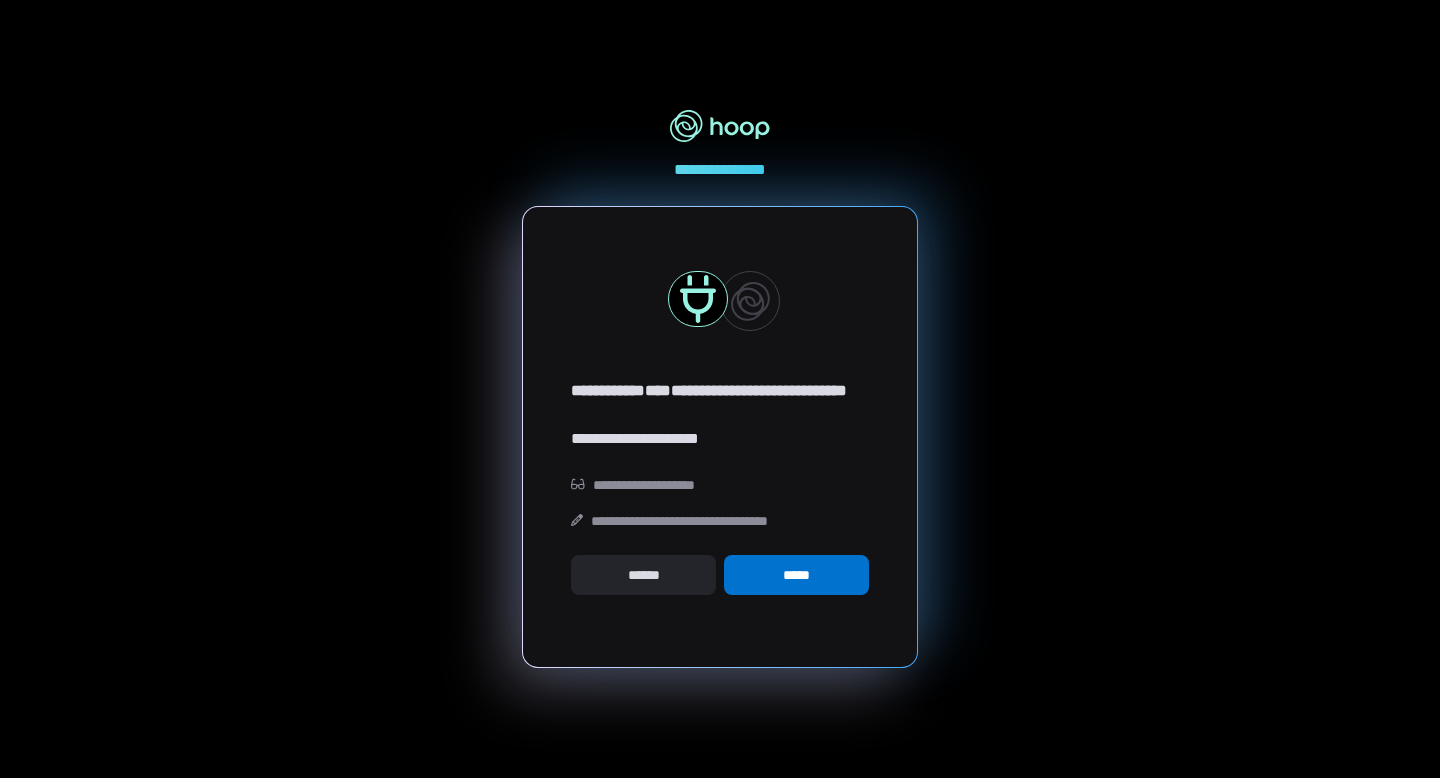 click on "*****" at bounding box center [796, 575] 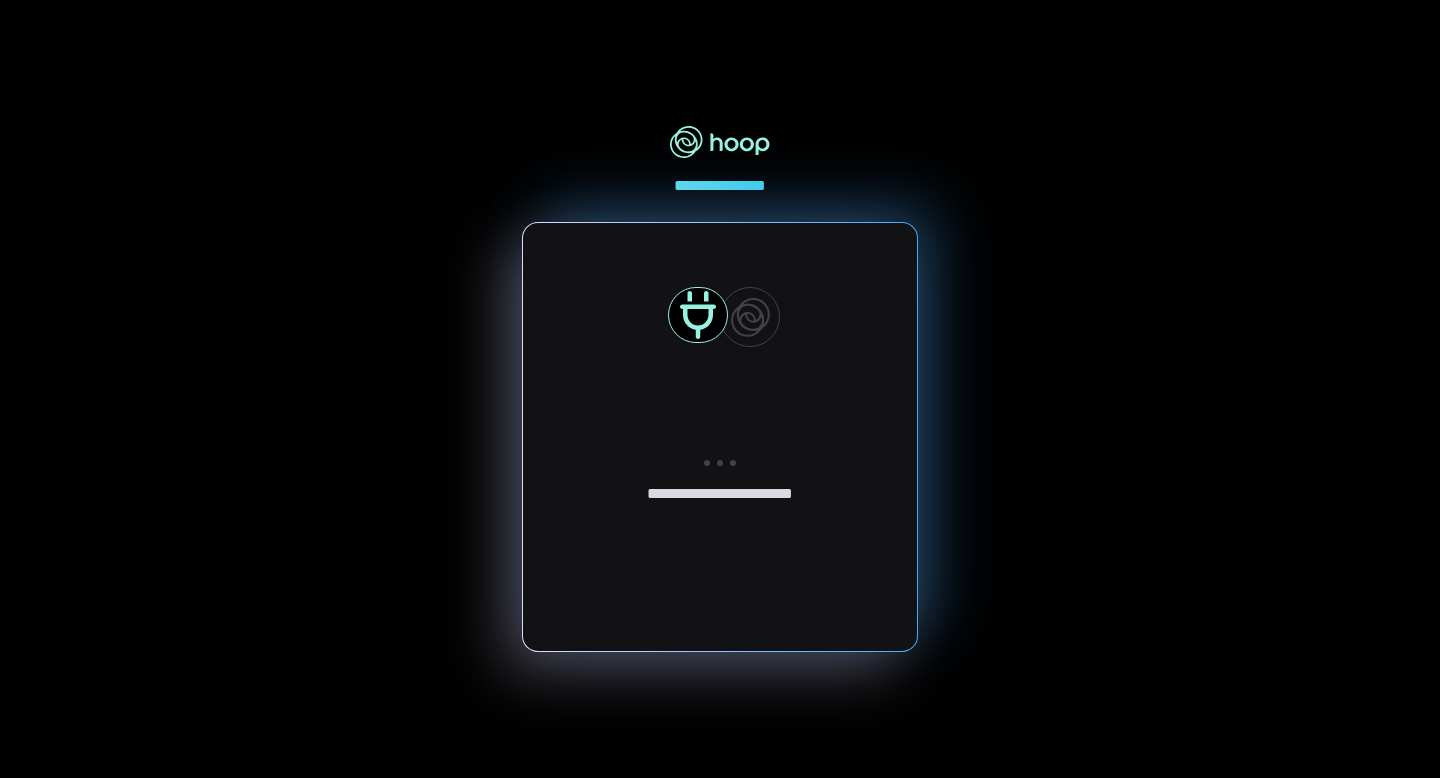 scroll, scrollTop: 0, scrollLeft: 0, axis: both 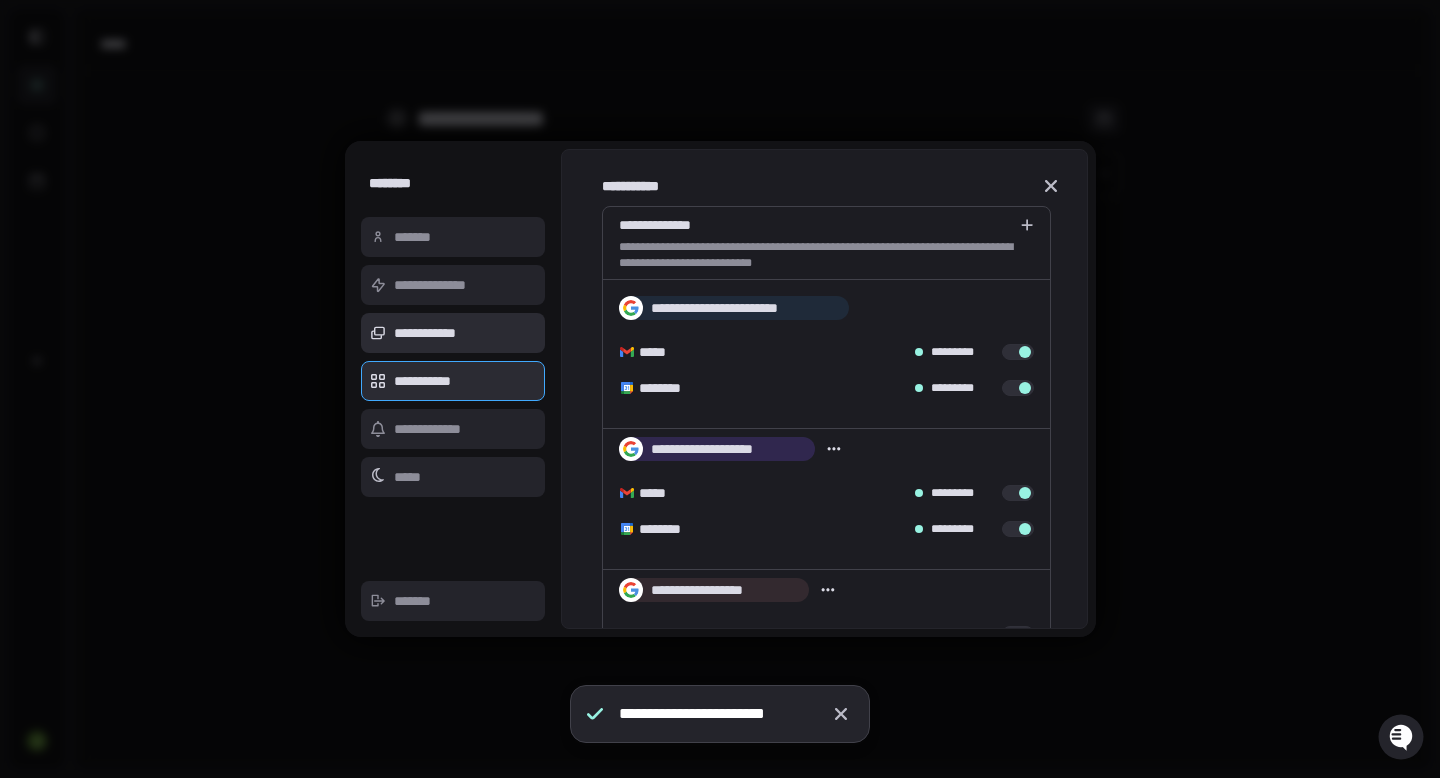 click on "**********" at bounding box center [453, 333] 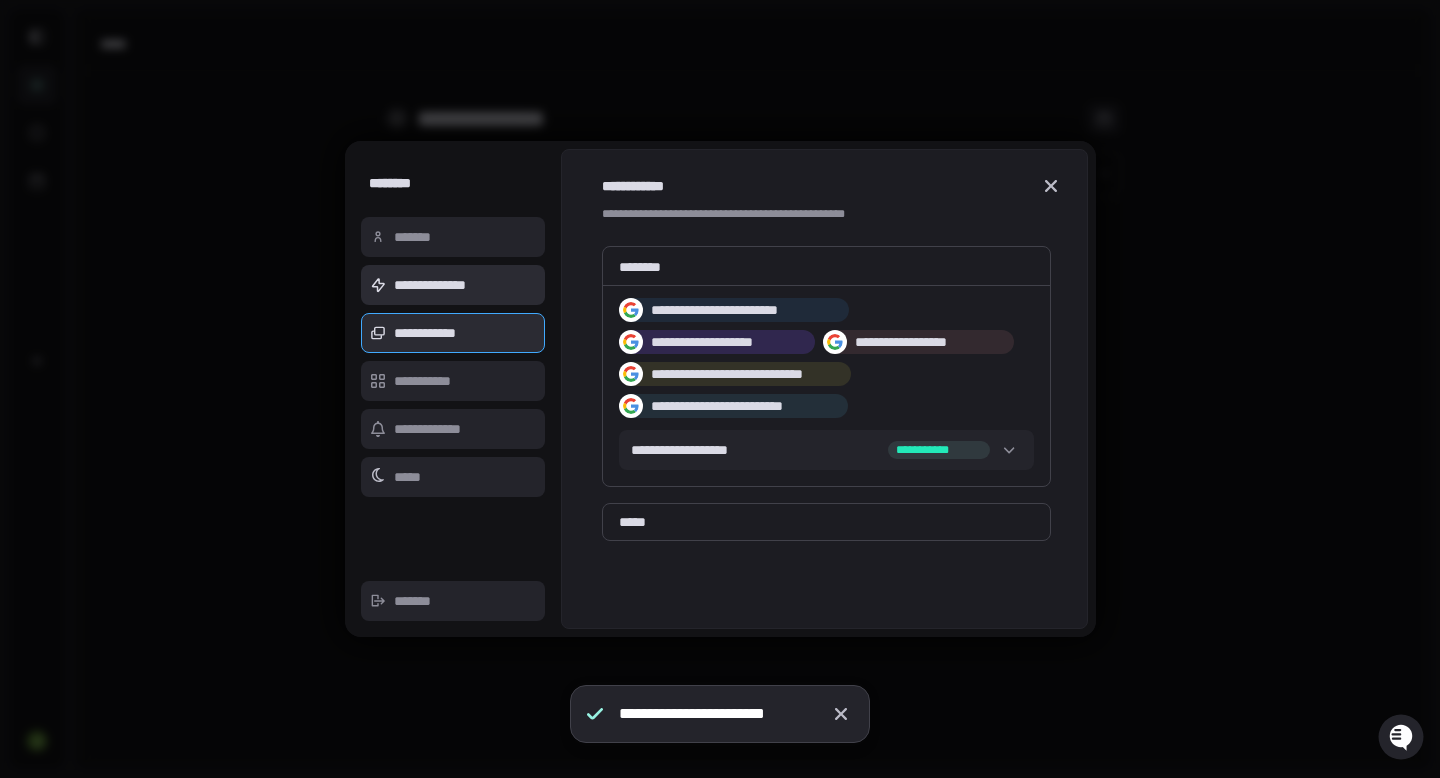 click on "**********" at bounding box center (453, 285) 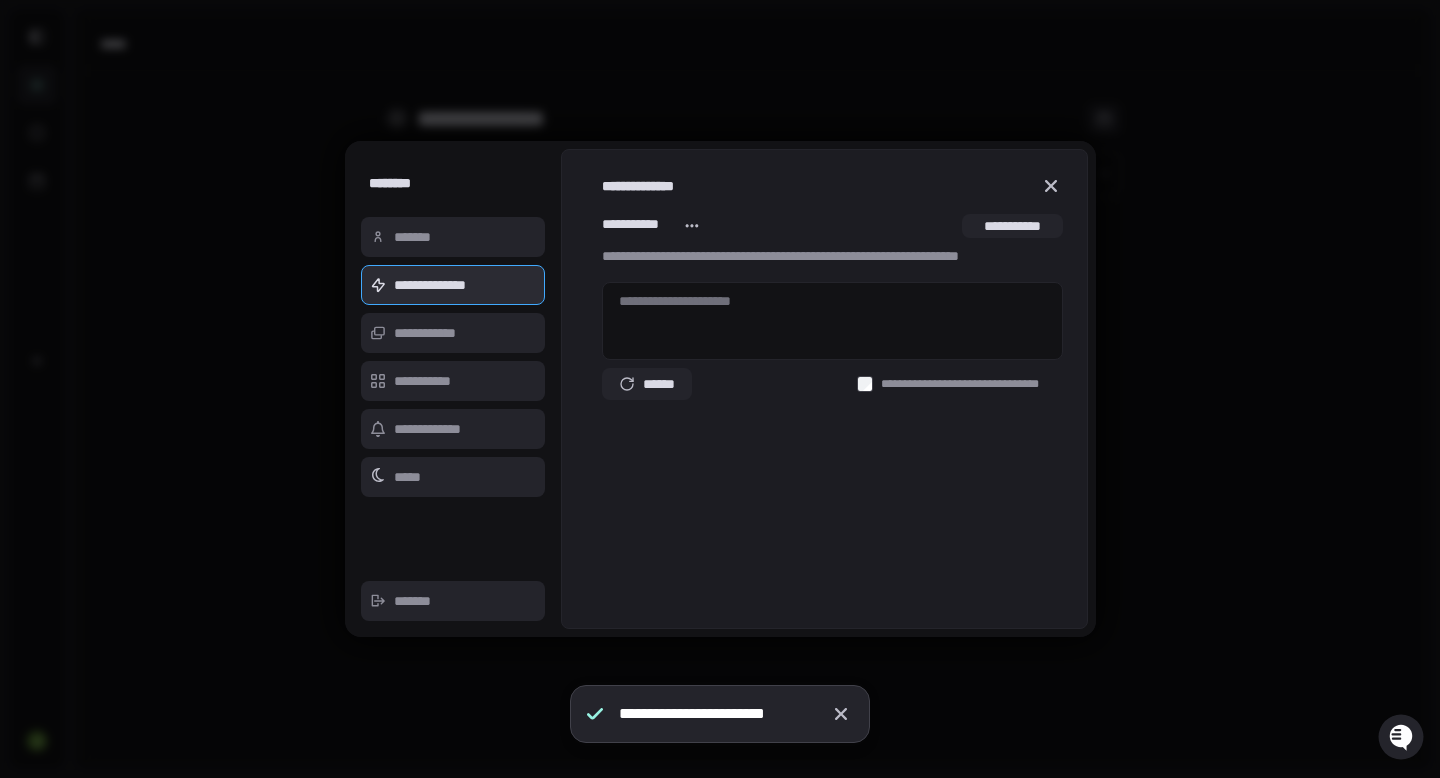 click 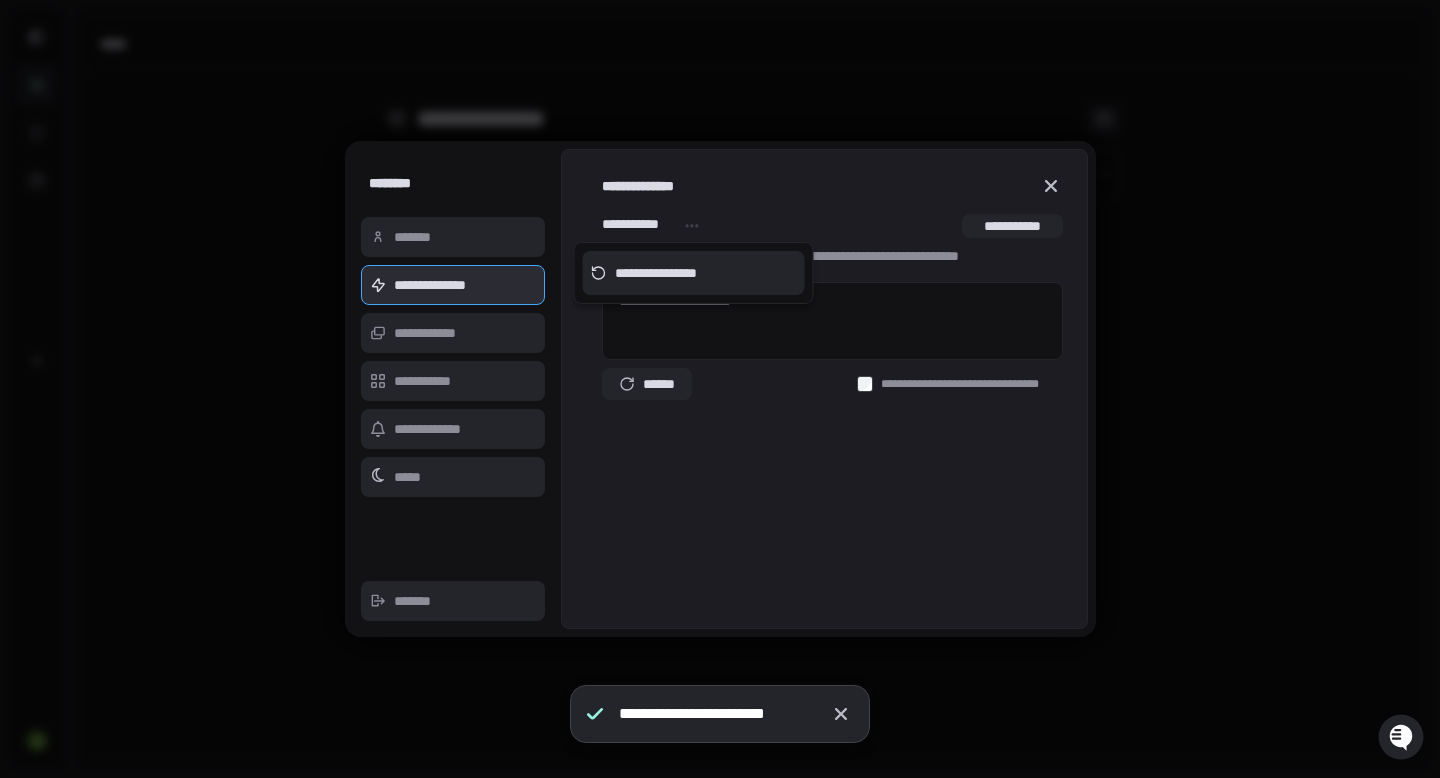 click at bounding box center (720, 389) 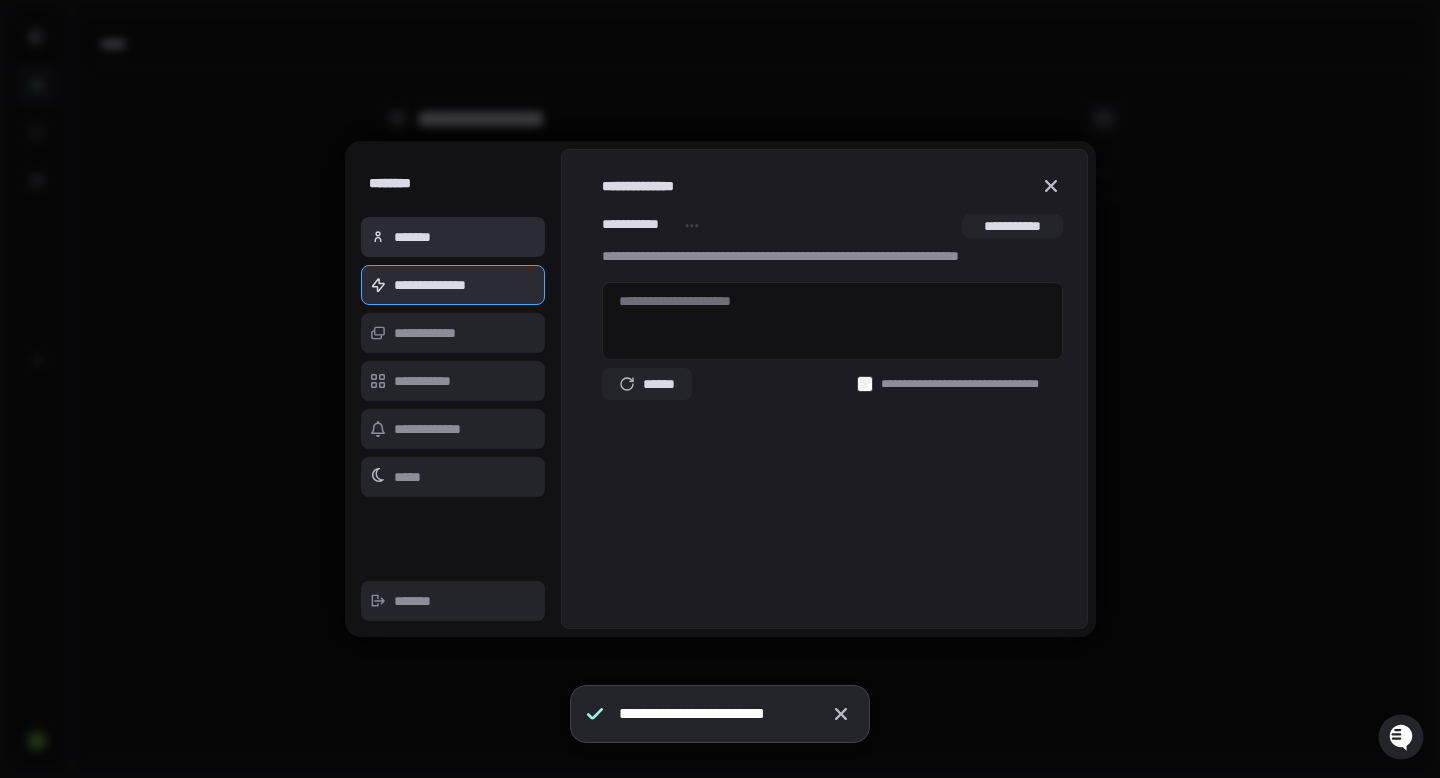 click on "*******" at bounding box center (453, 237) 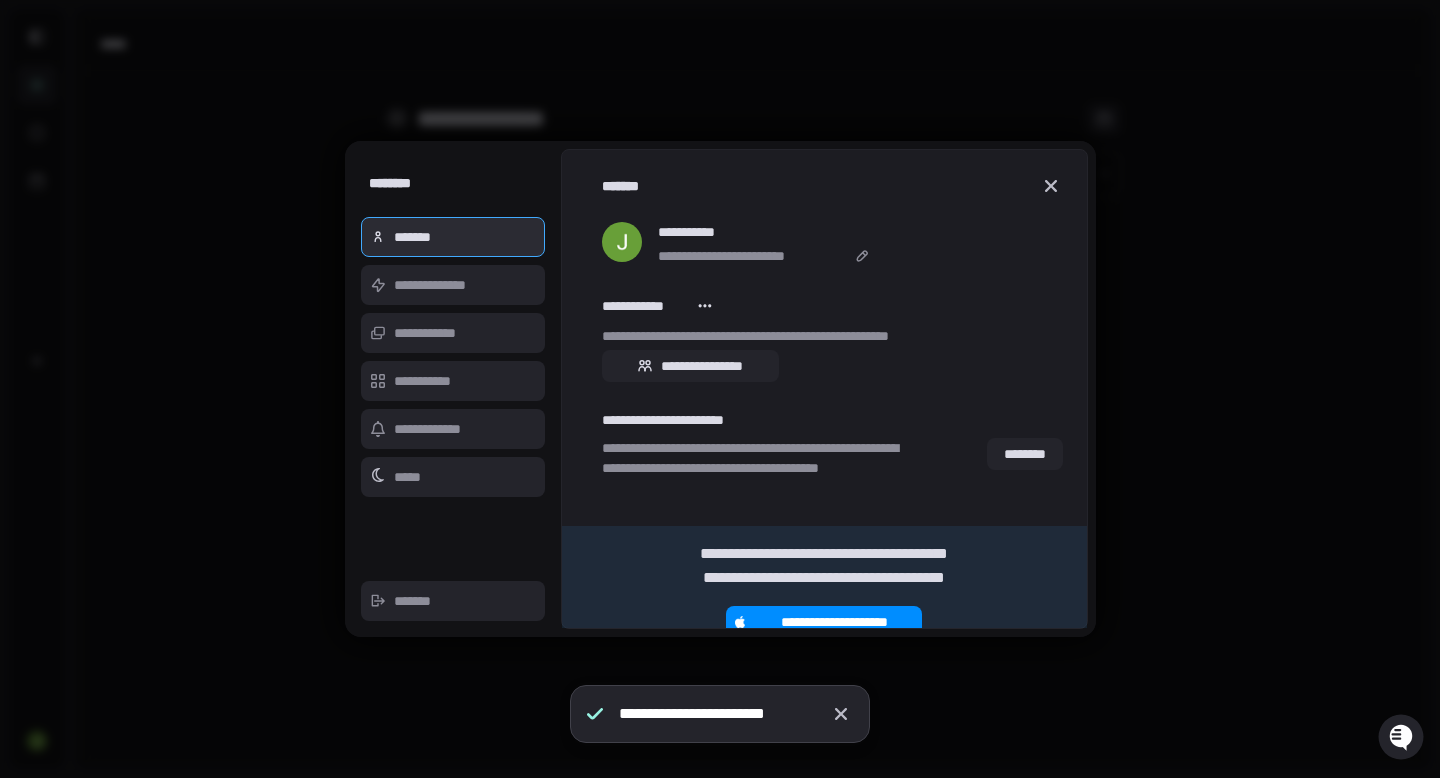 scroll, scrollTop: 26, scrollLeft: 0, axis: vertical 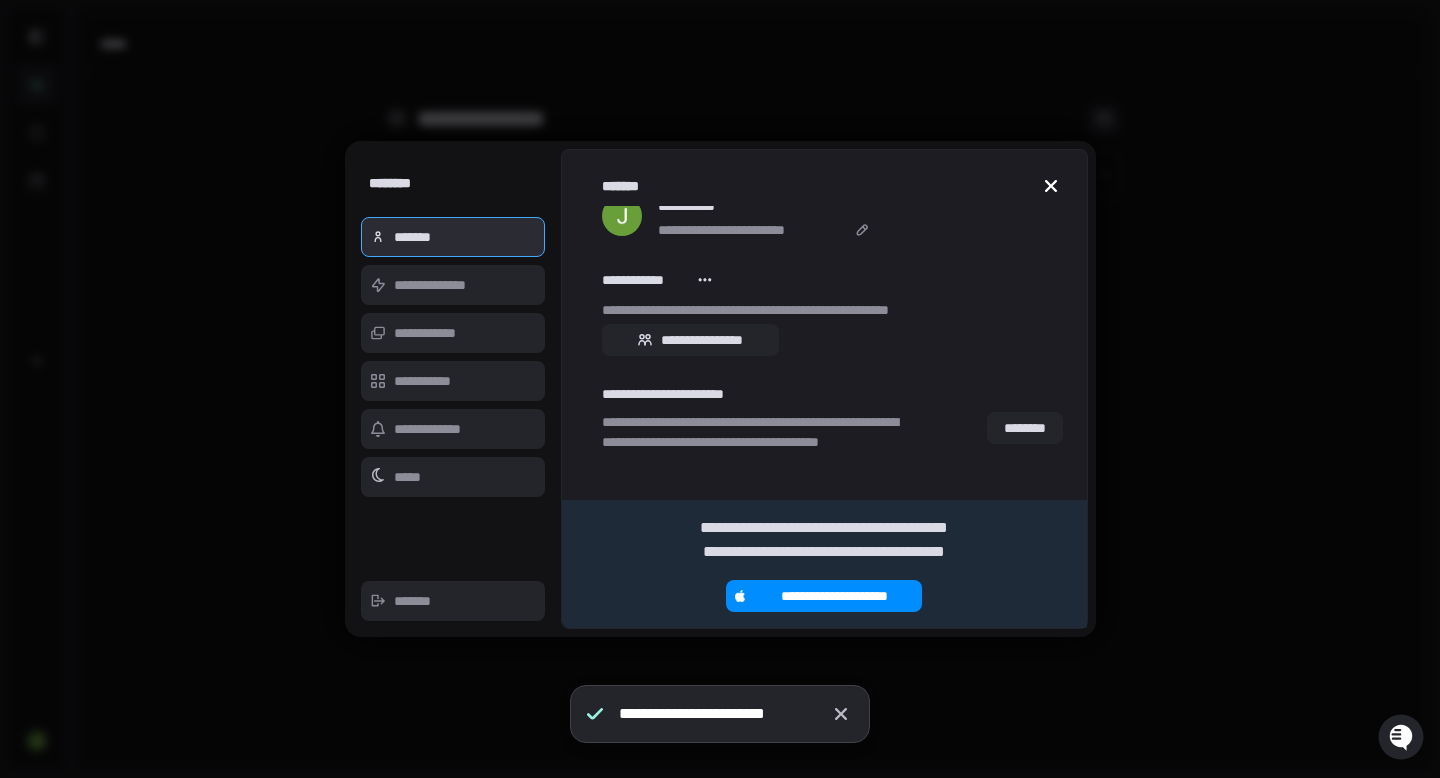 click 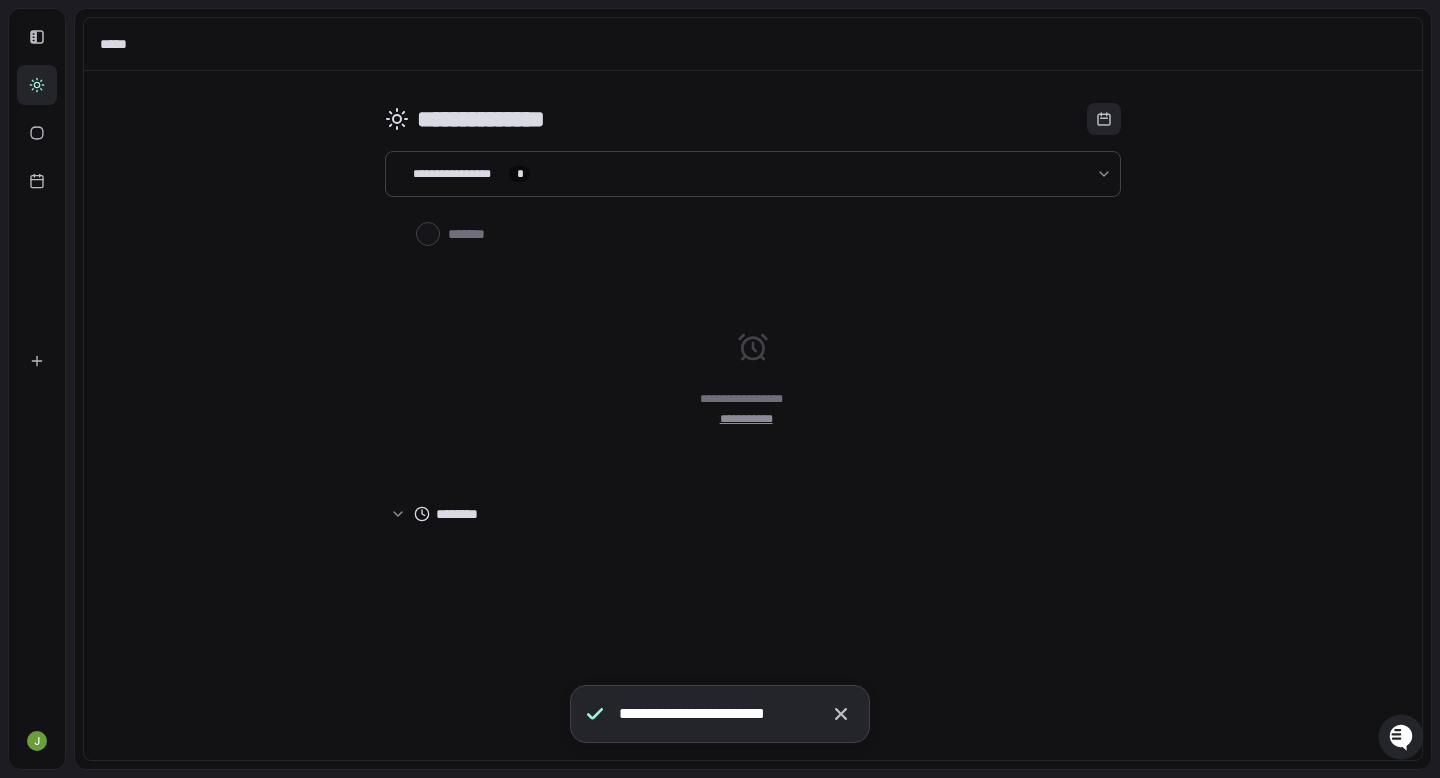 click on "**********" at bounding box center (753, 415) 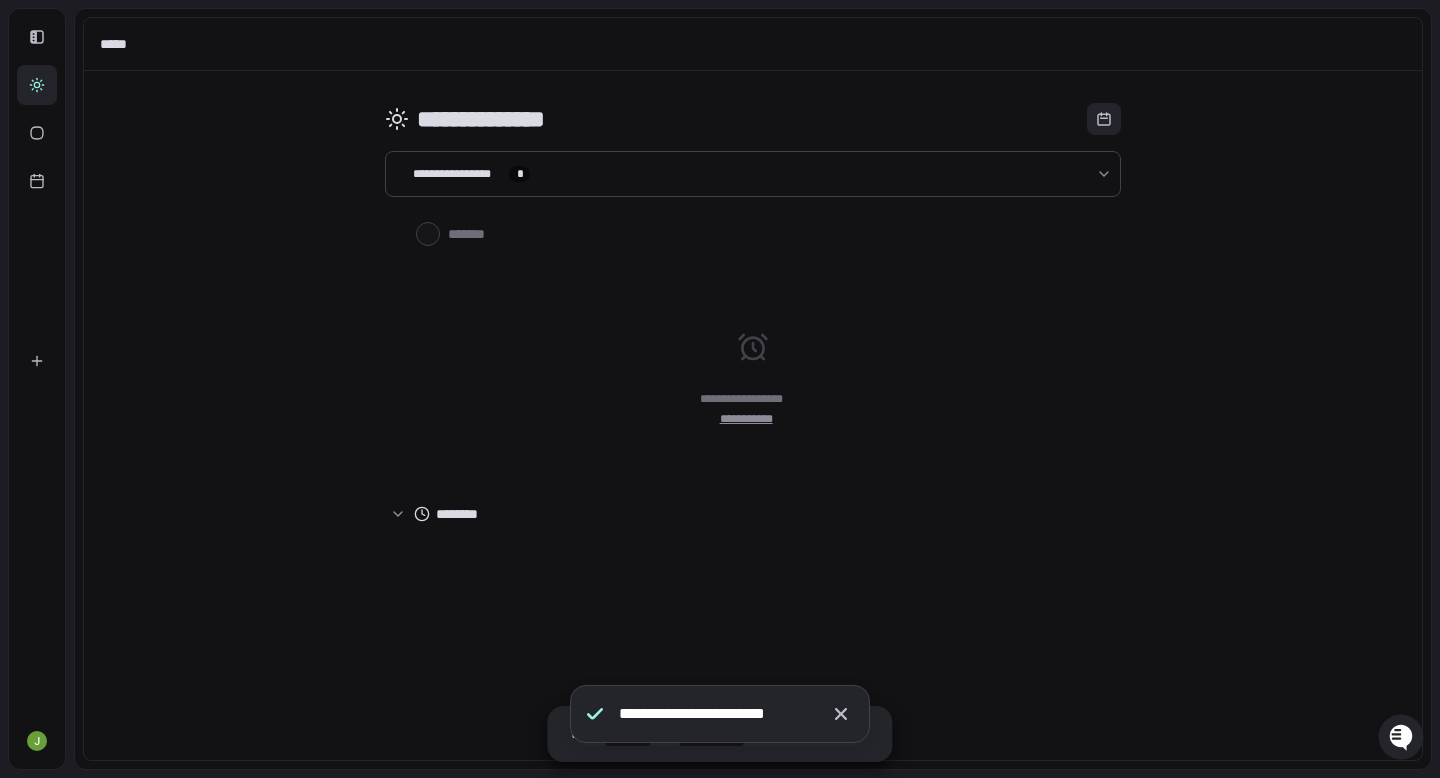 type on "*" 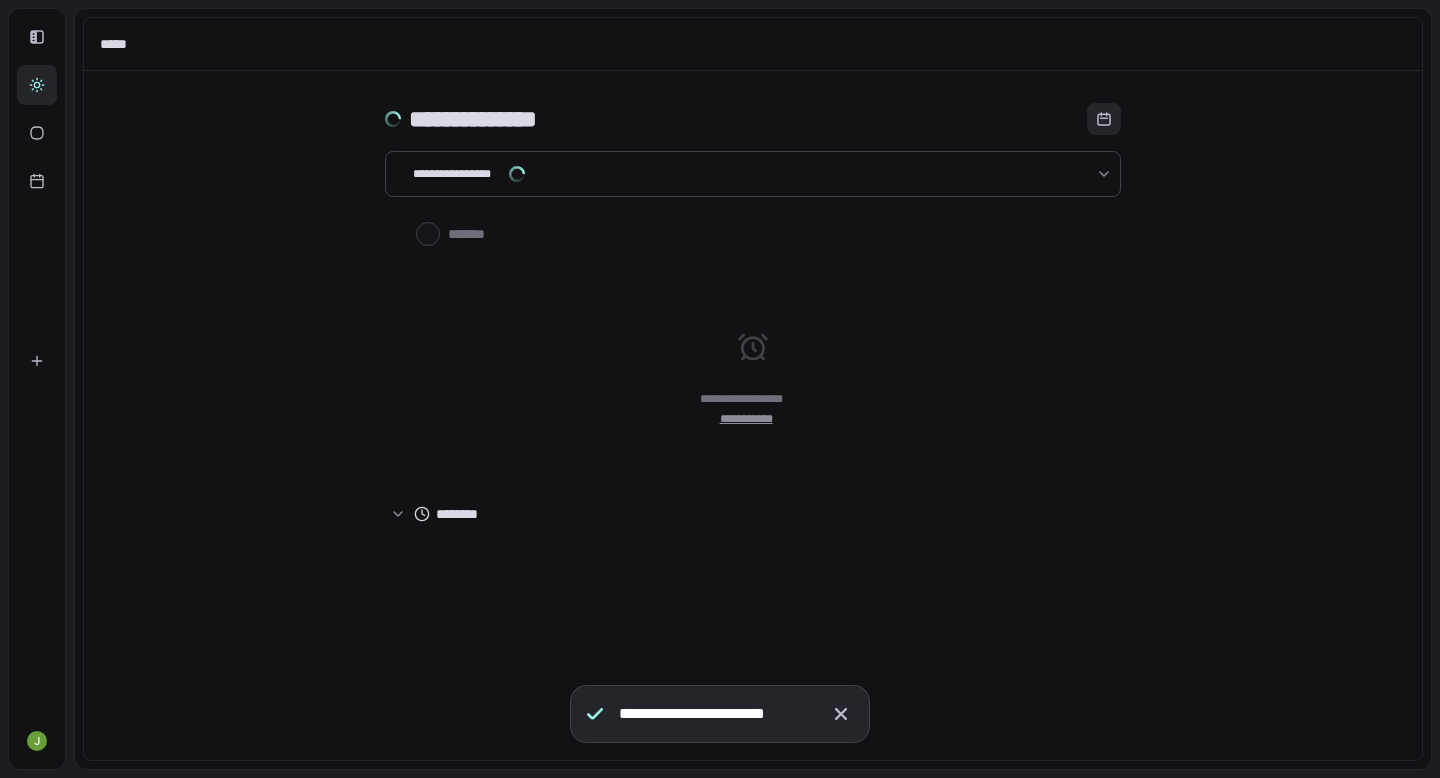 scroll, scrollTop: 0, scrollLeft: 0, axis: both 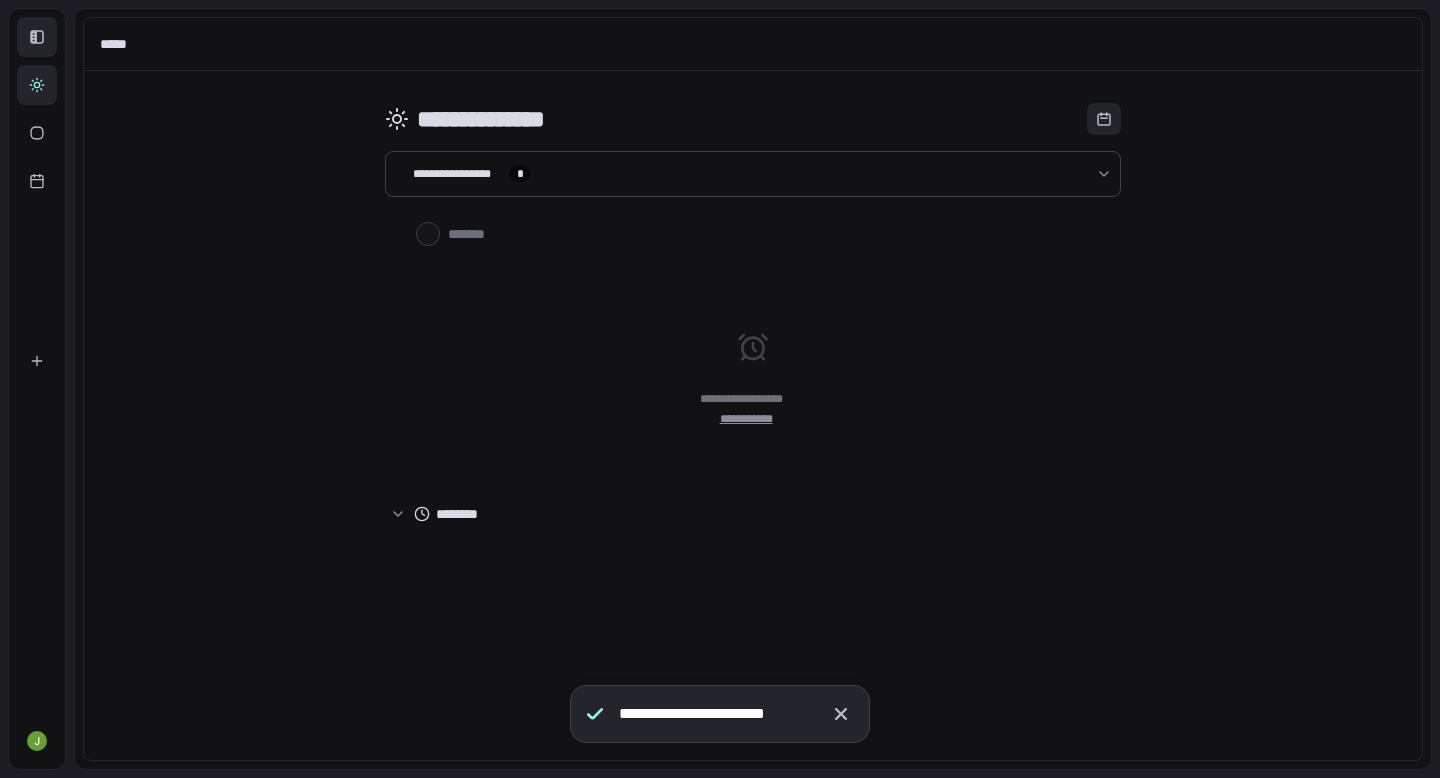 click at bounding box center [37, 37] 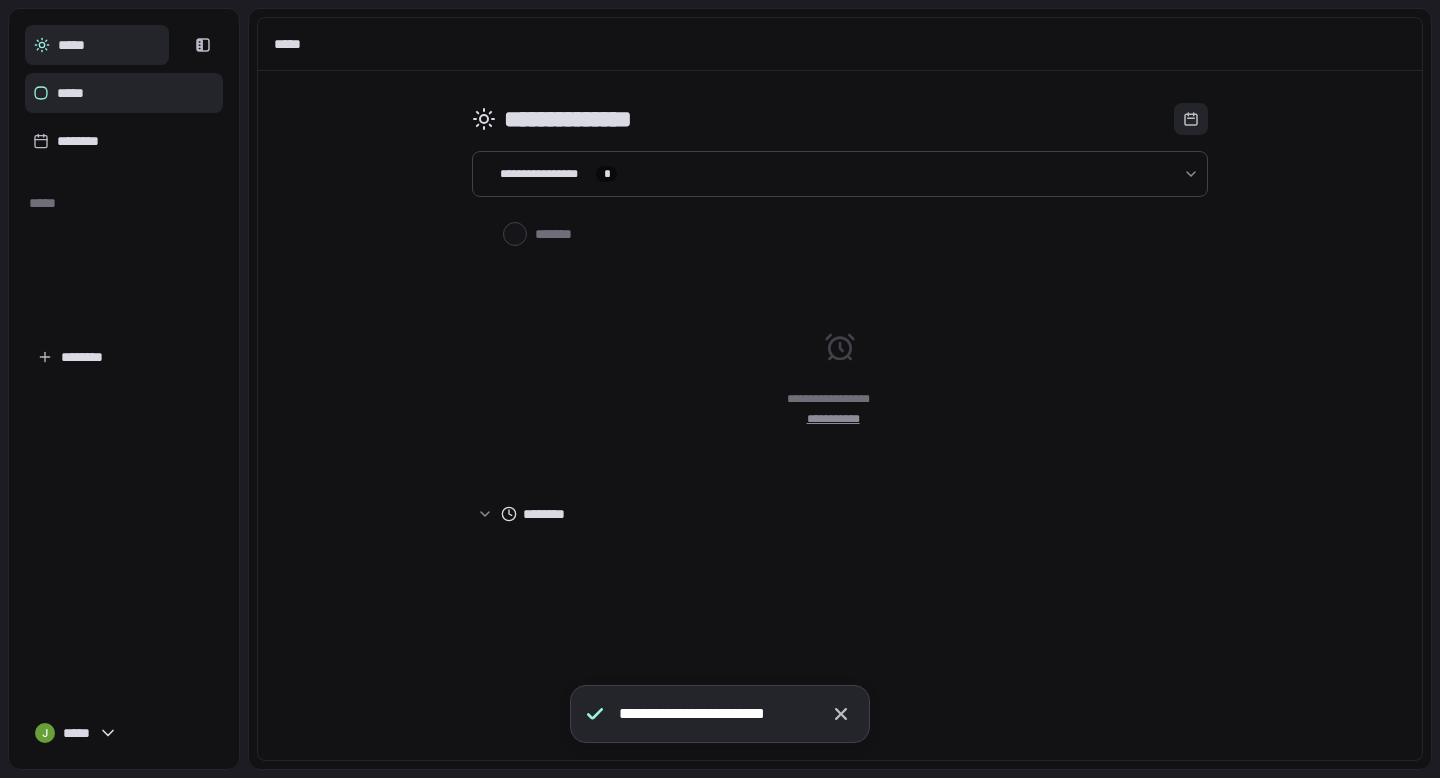click on "*****" at bounding box center (124, 93) 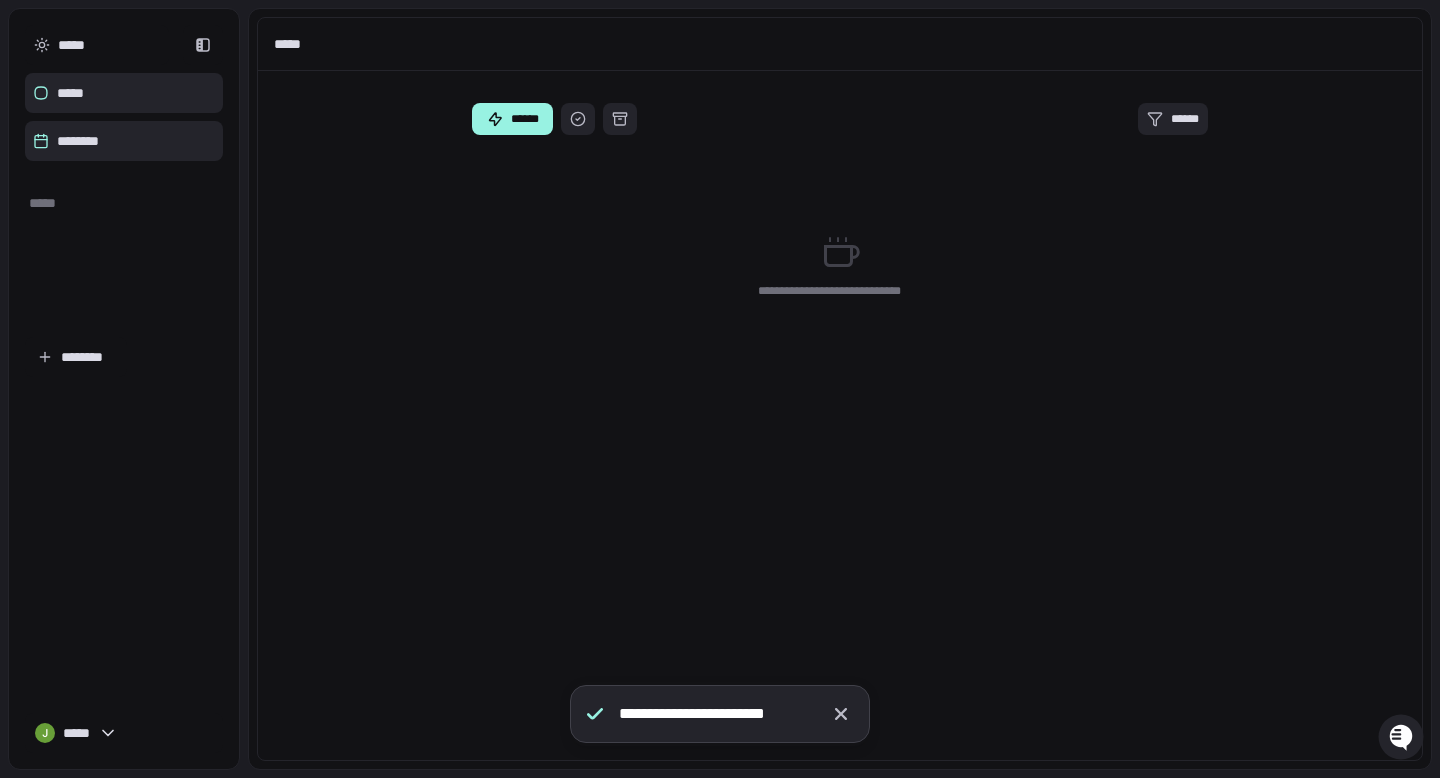 click on "********" at bounding box center (124, 141) 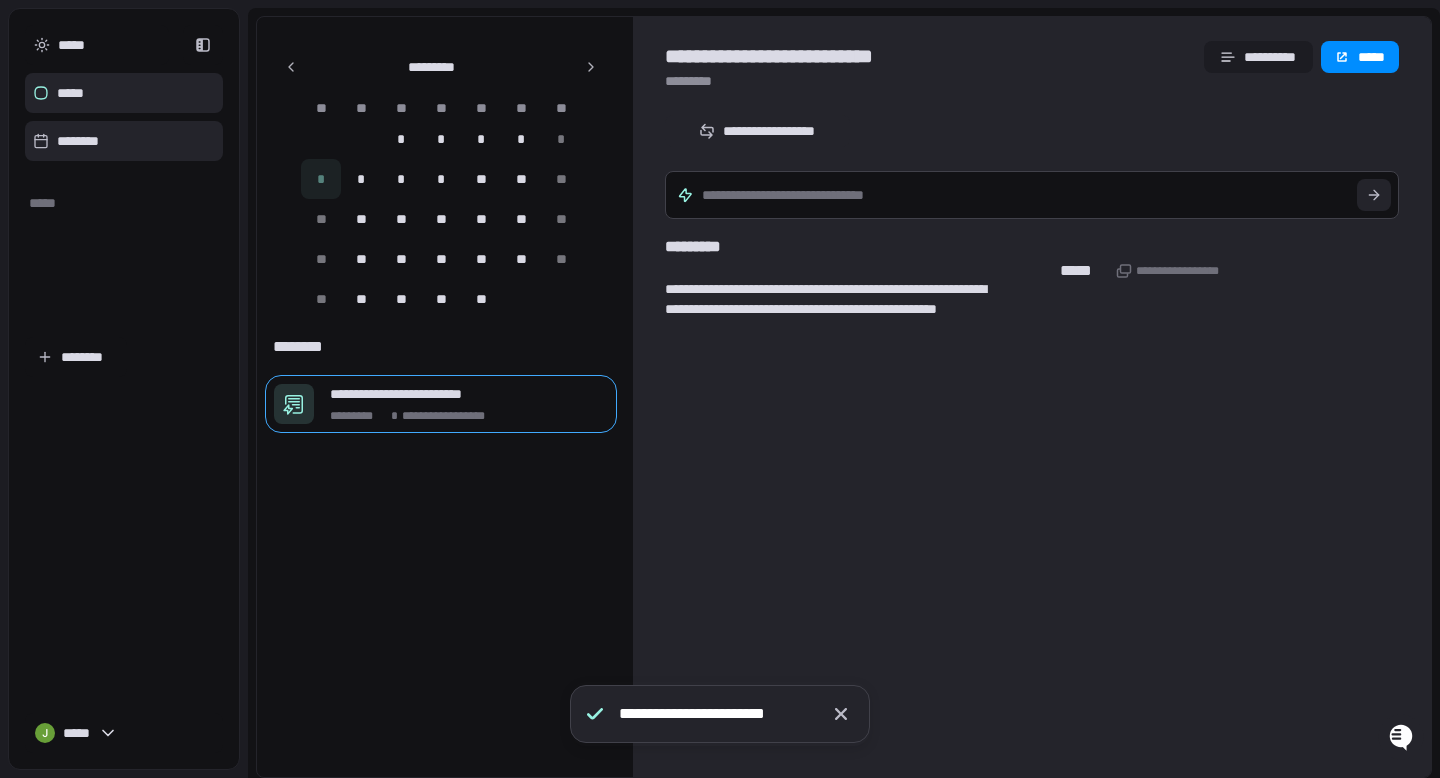 click on "*****" at bounding box center [124, 93] 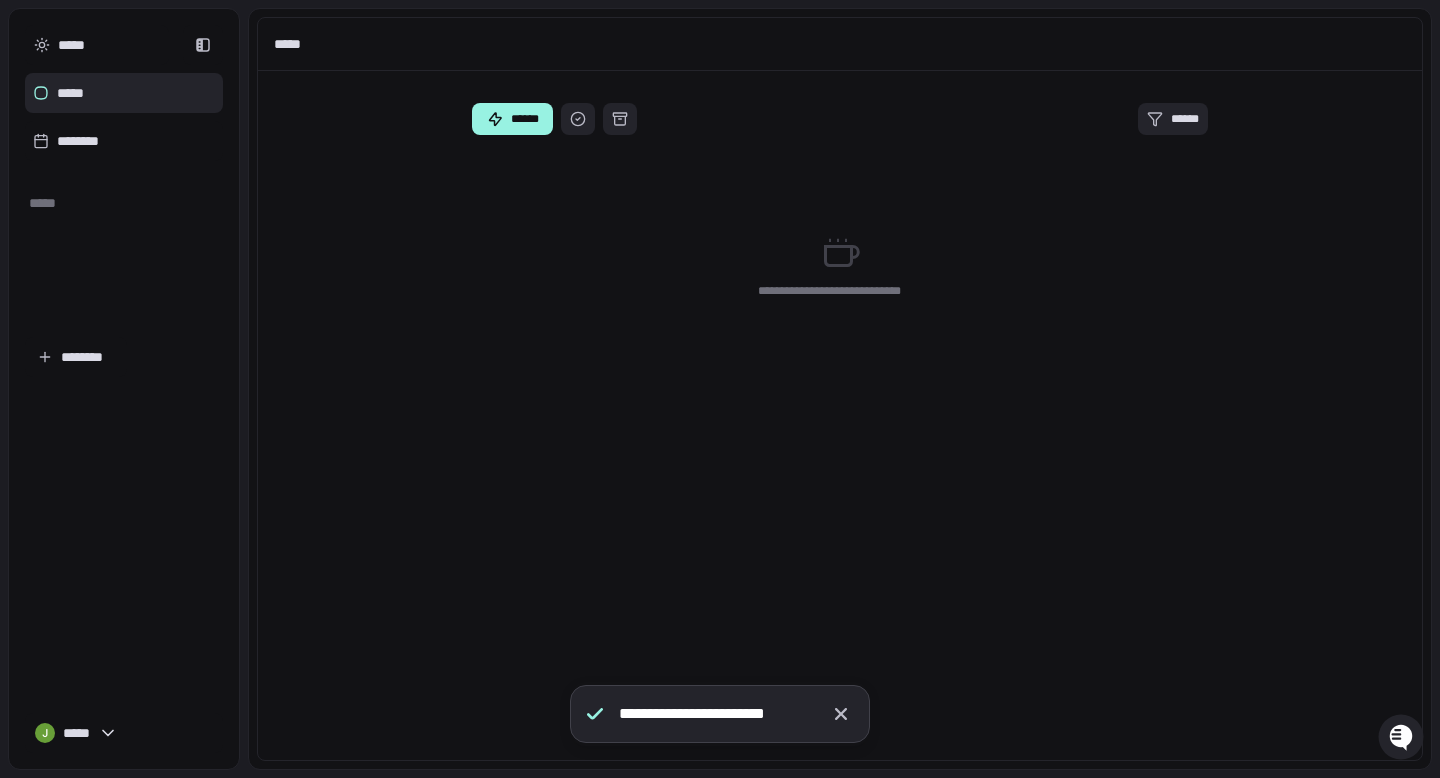 type 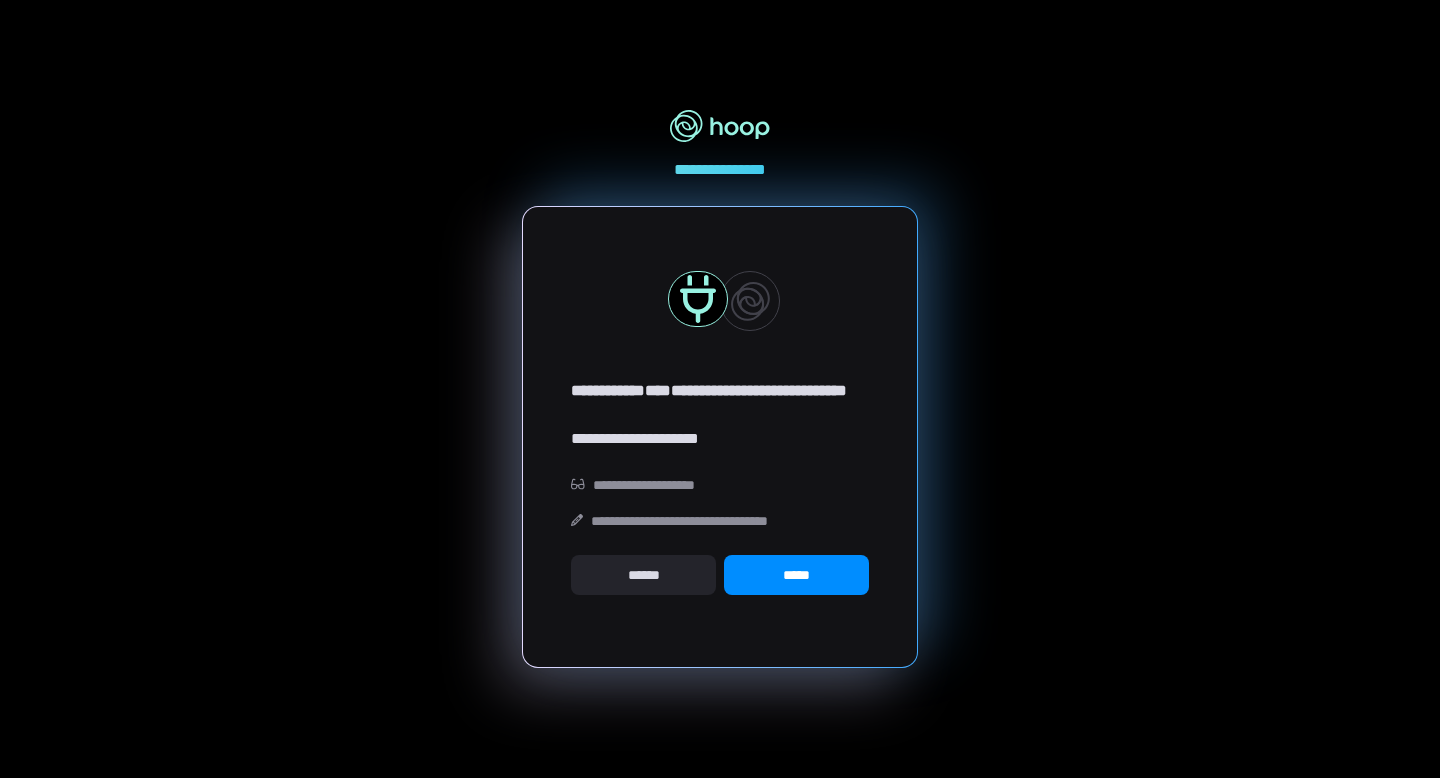 scroll, scrollTop: 0, scrollLeft: 0, axis: both 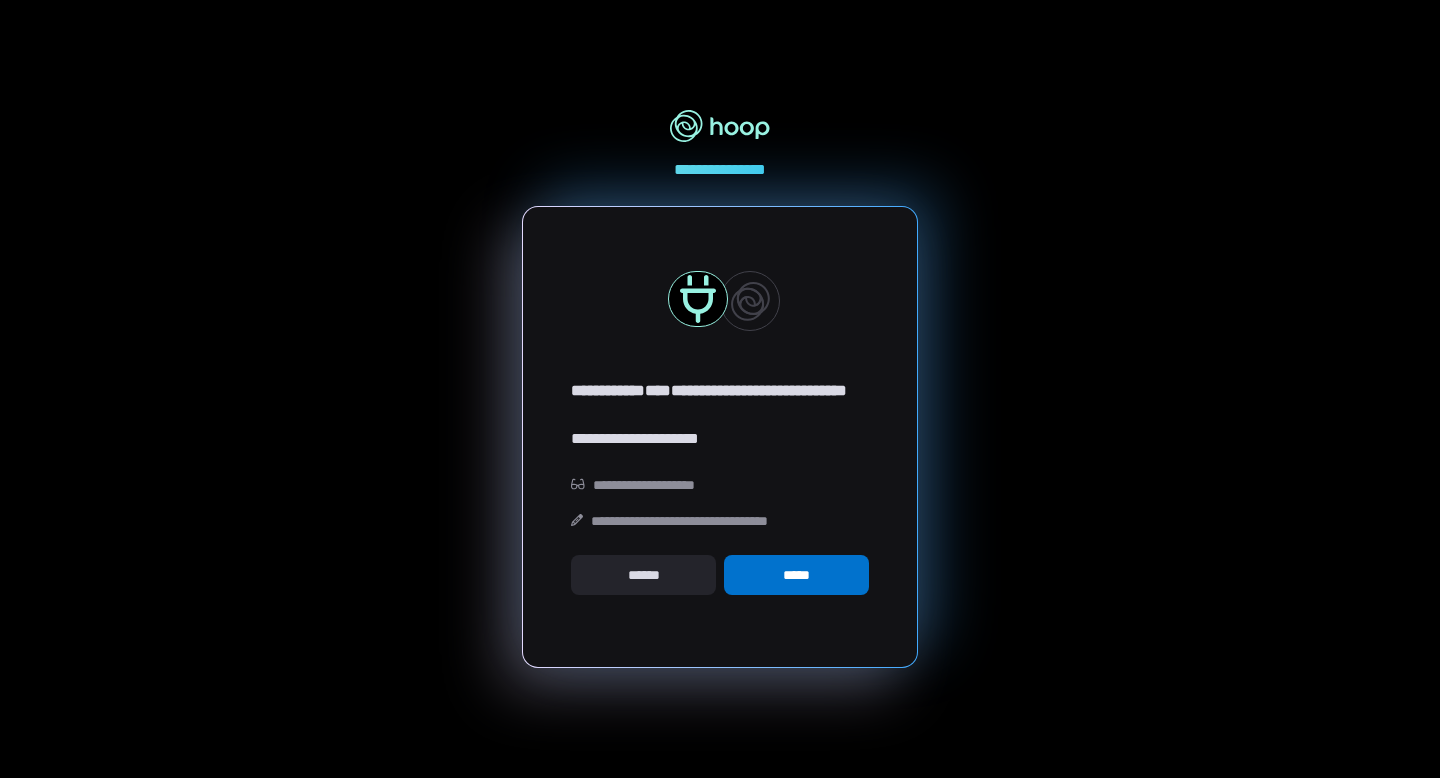 click on "*****" at bounding box center (796, 575) 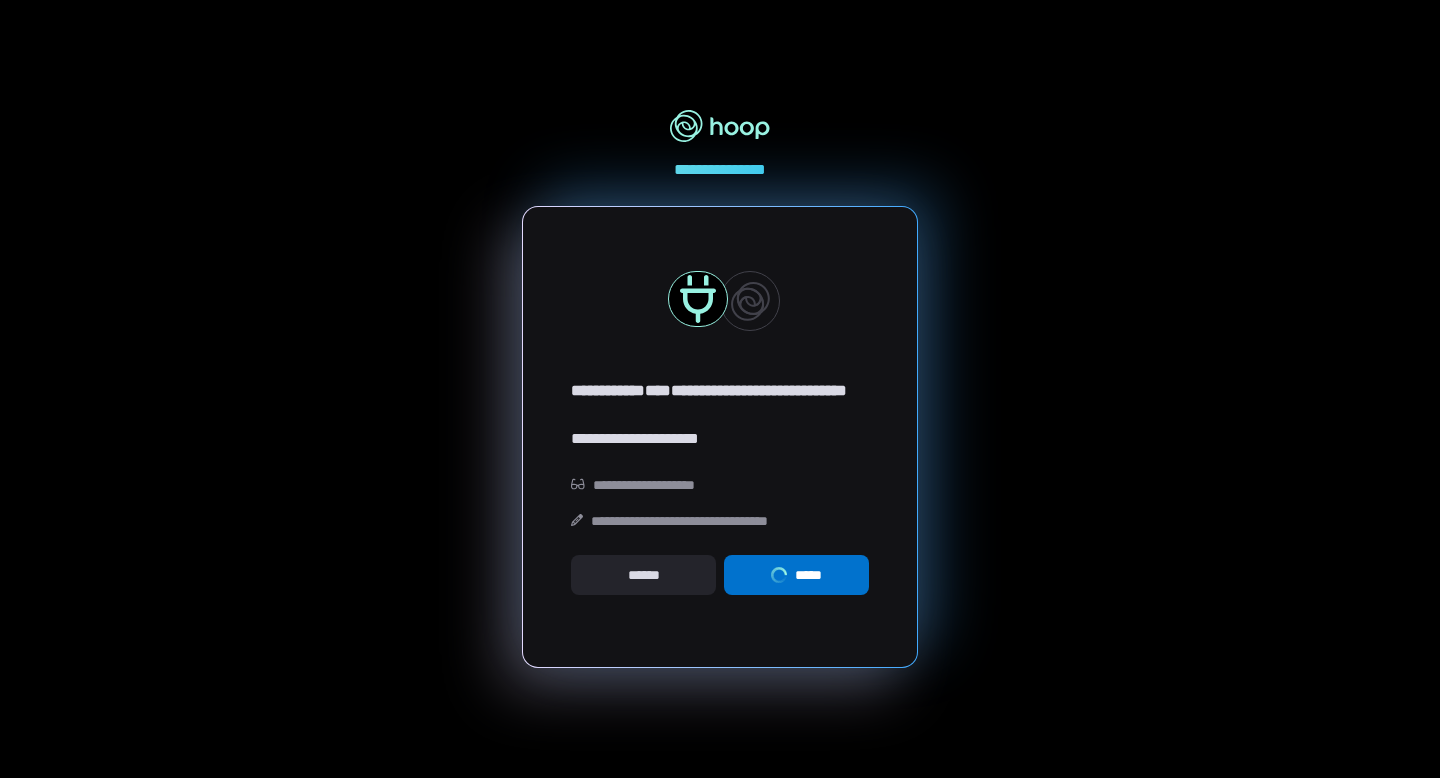 scroll, scrollTop: 0, scrollLeft: 0, axis: both 